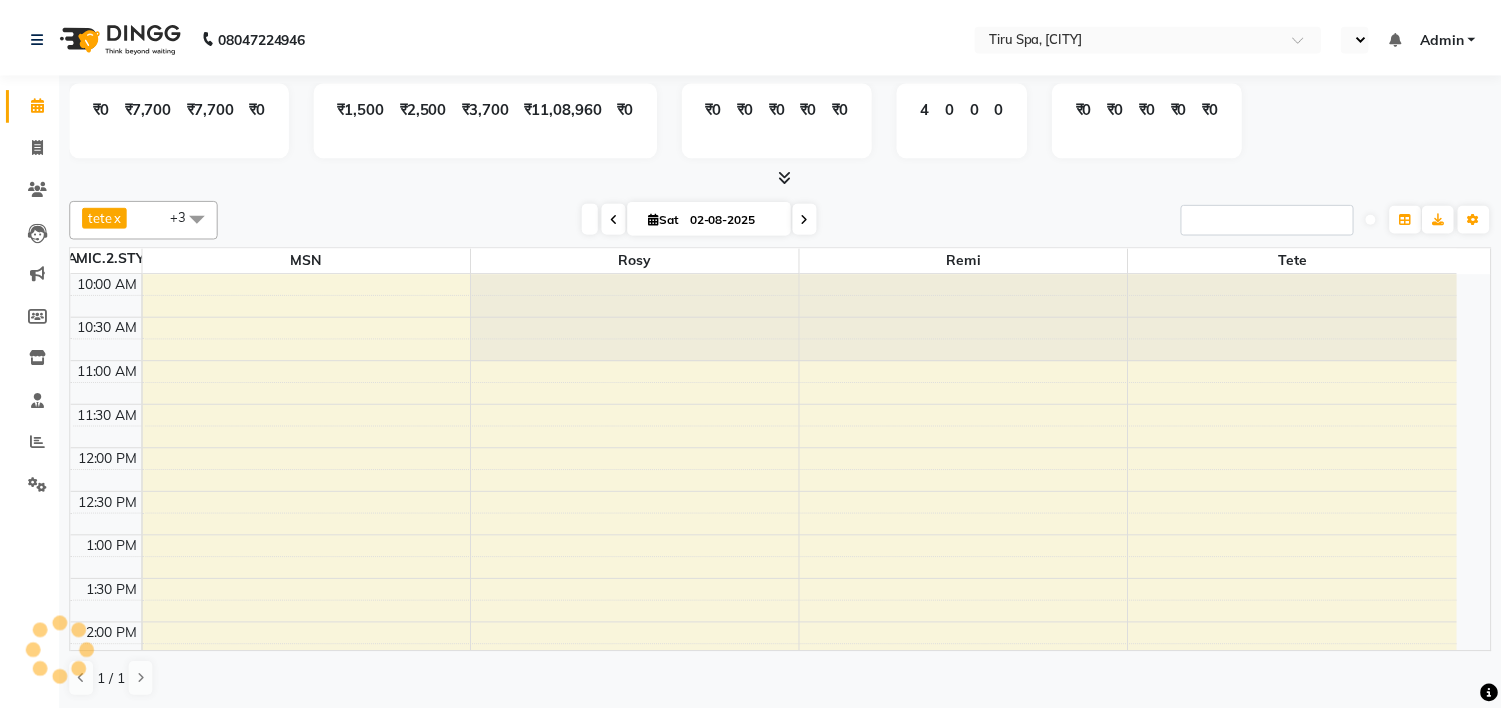 scroll, scrollTop: 0, scrollLeft: 0, axis: both 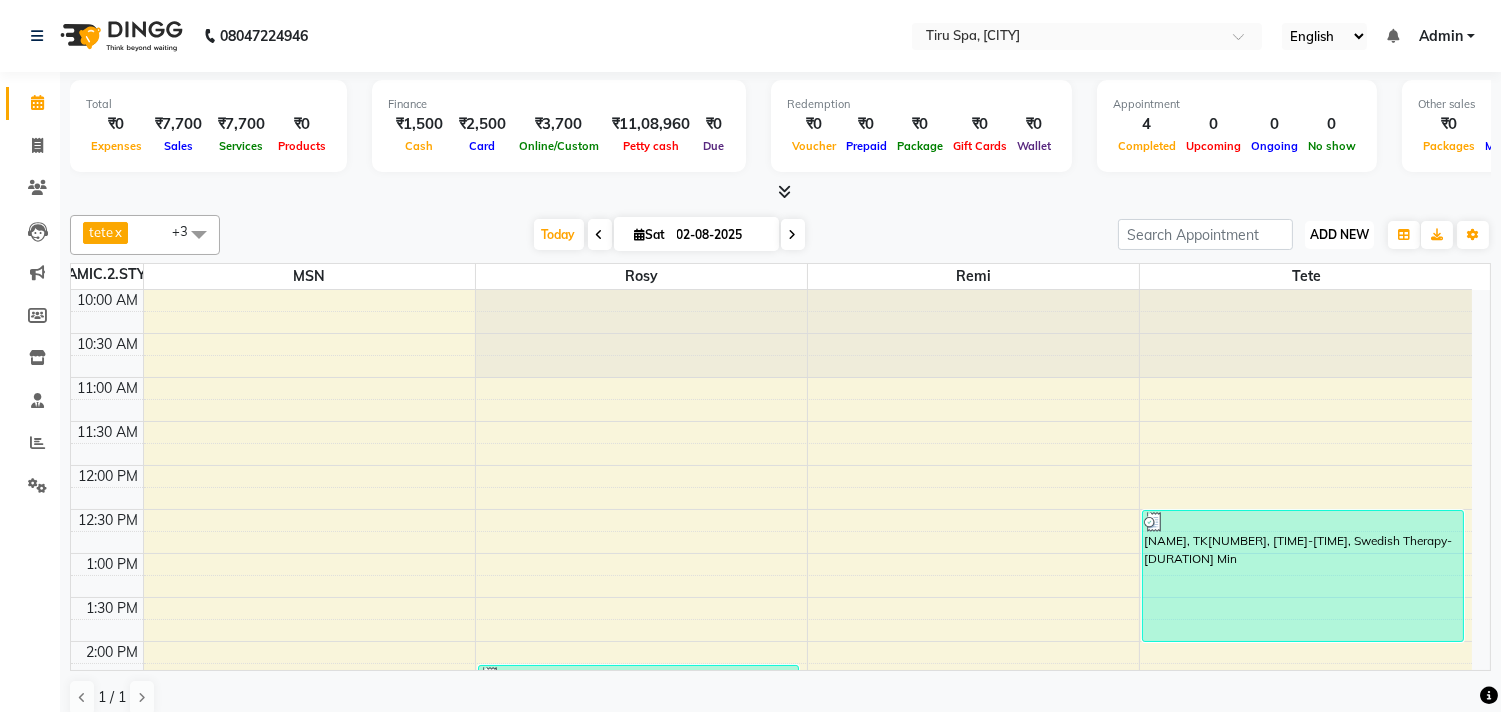 click on "ADD NEW" at bounding box center (1339, 234) 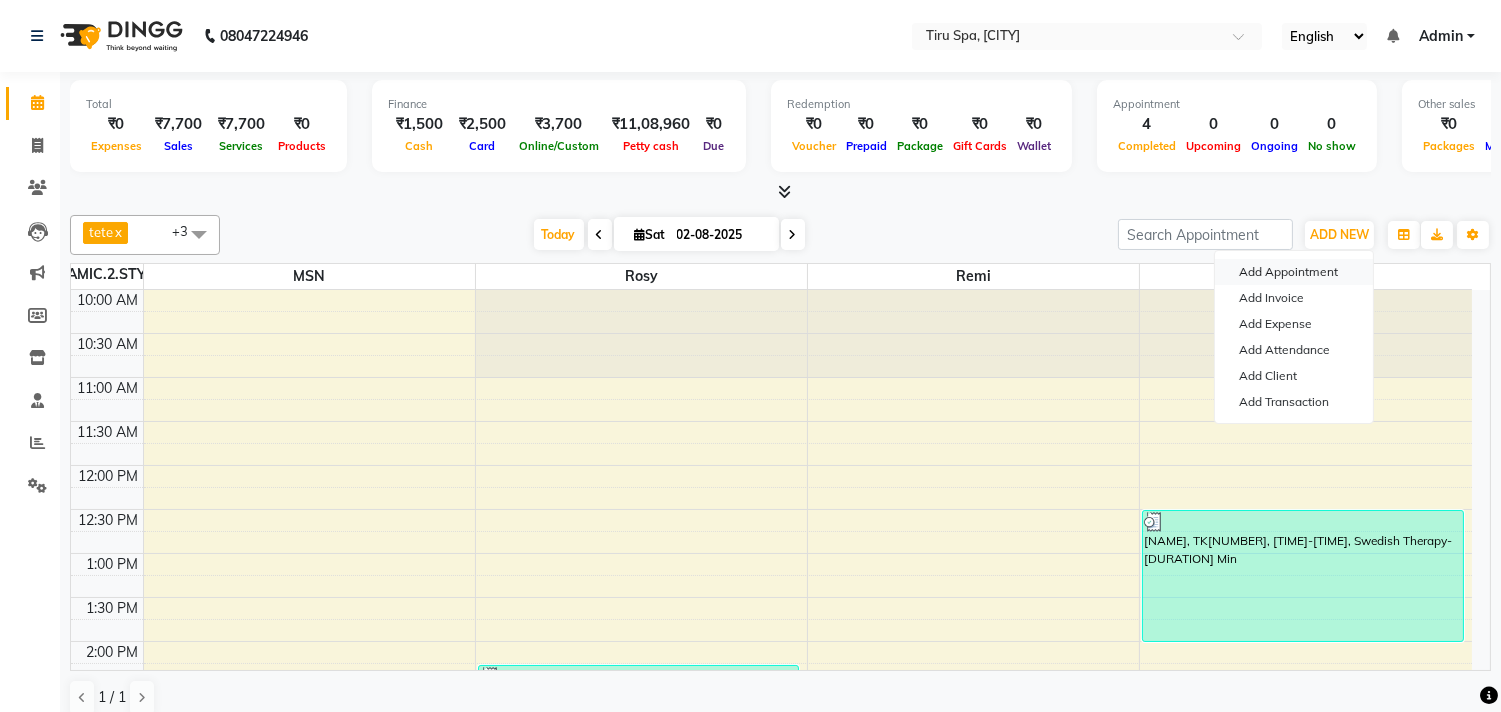 click on "Add Appointment" at bounding box center (1294, 272) 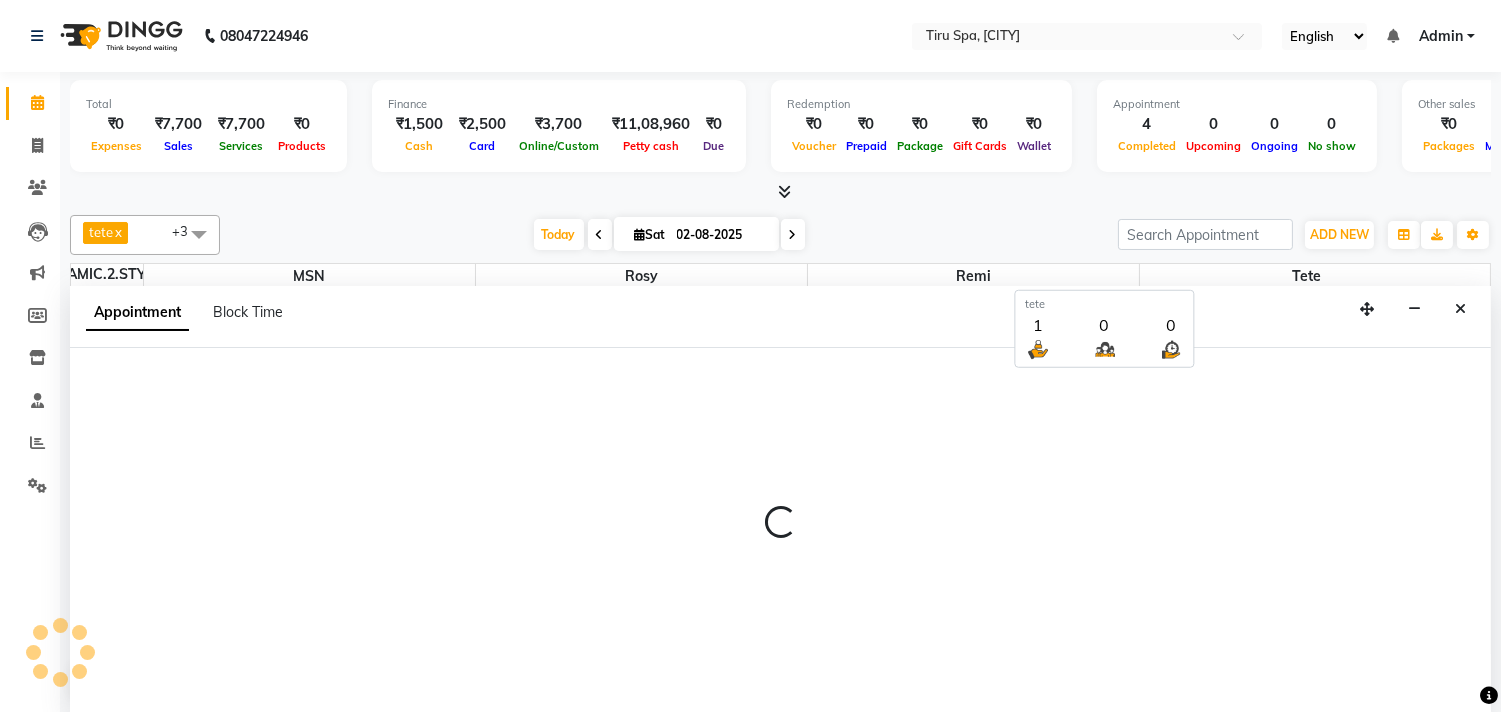select on "660" 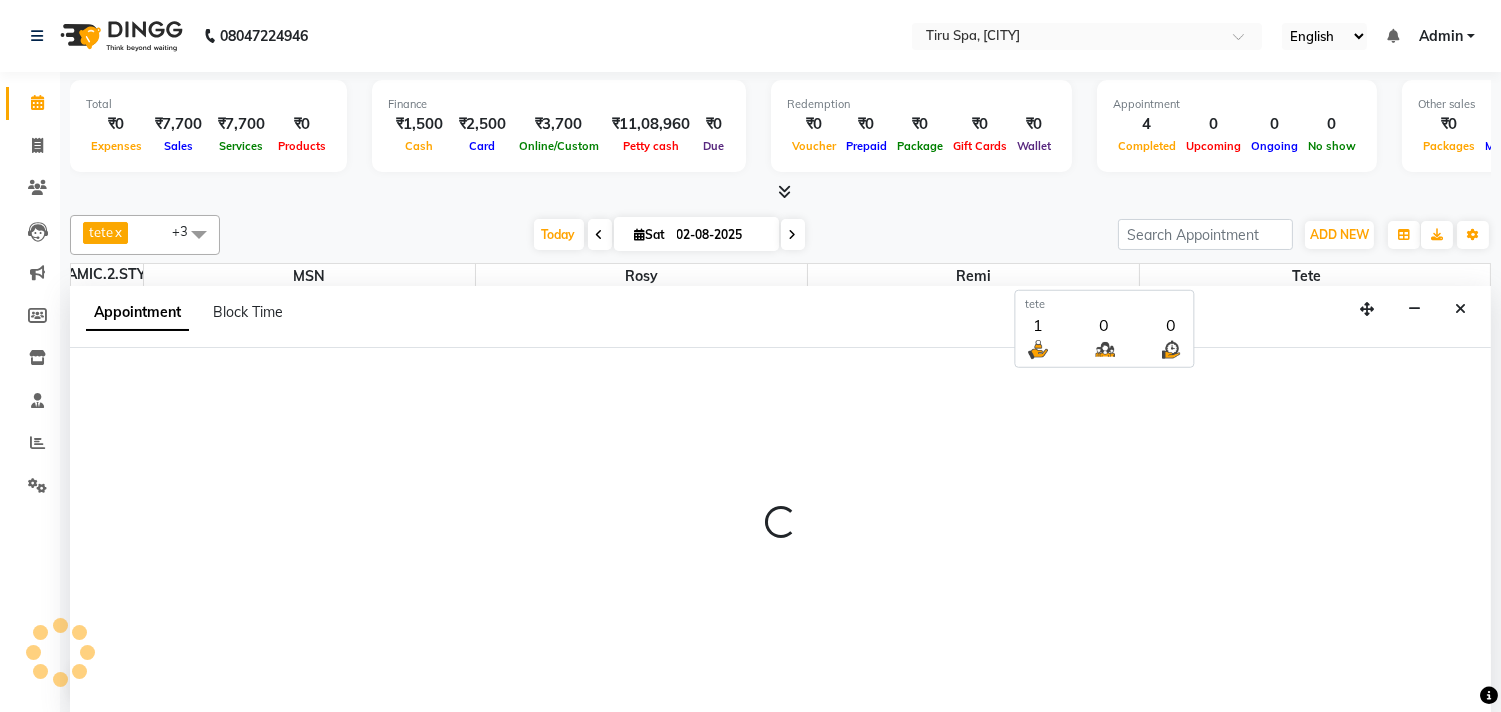 select on "tentative" 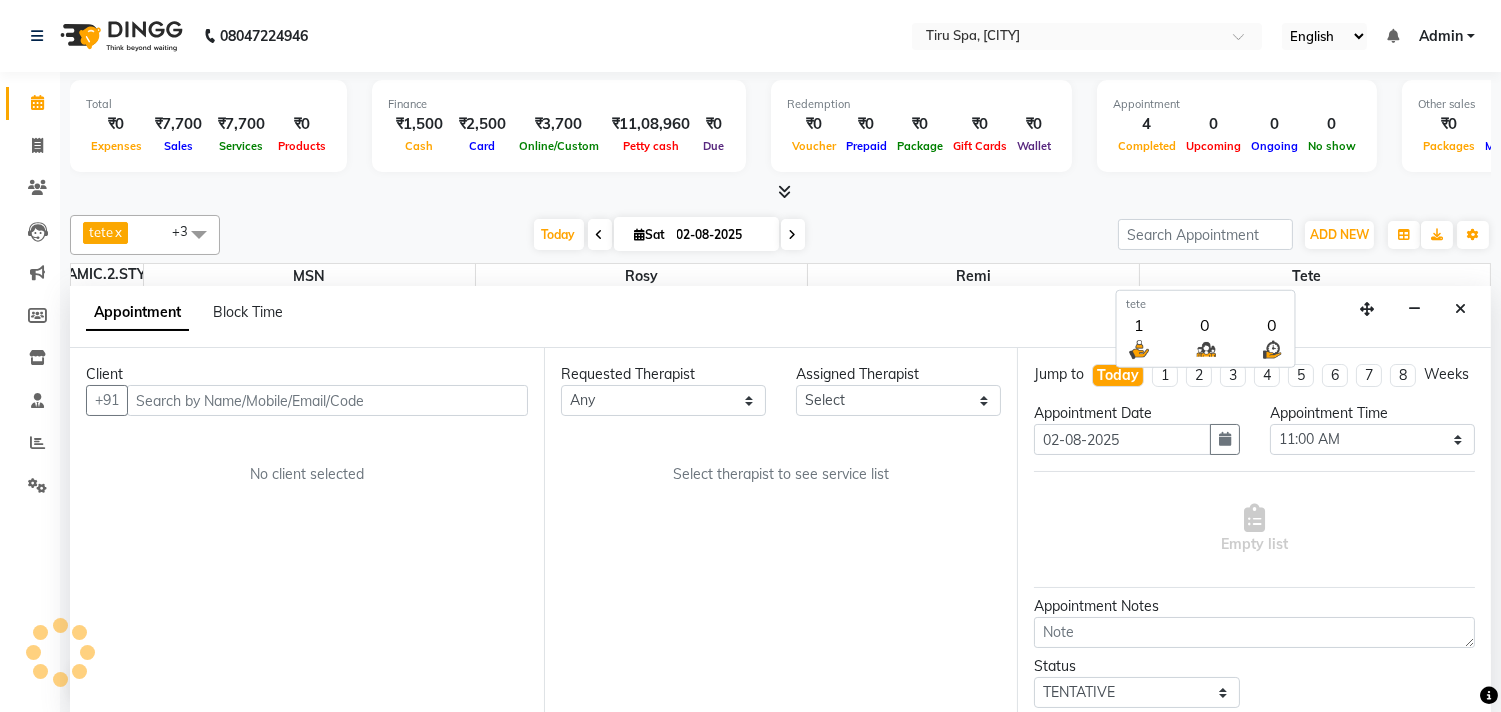 scroll, scrollTop: 1, scrollLeft: 0, axis: vertical 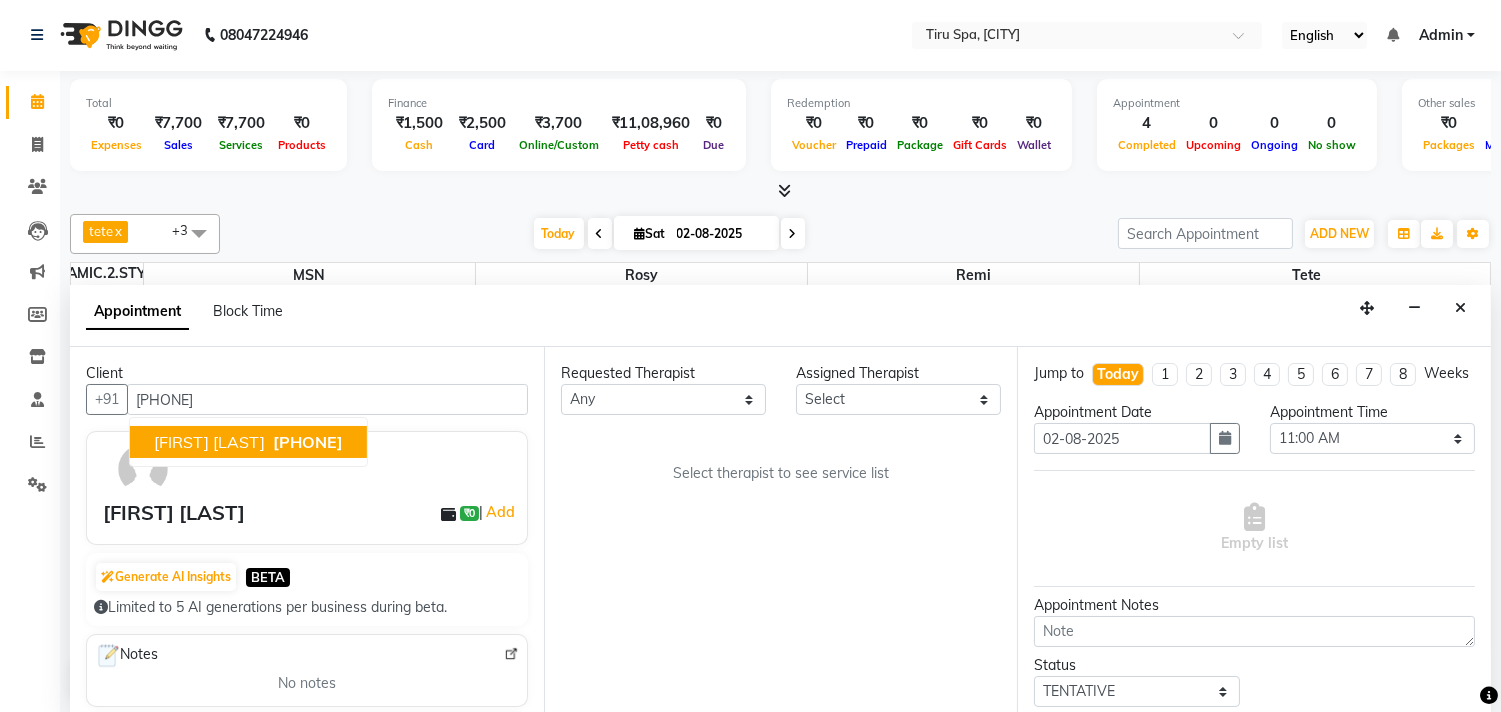 type on "9819291260" 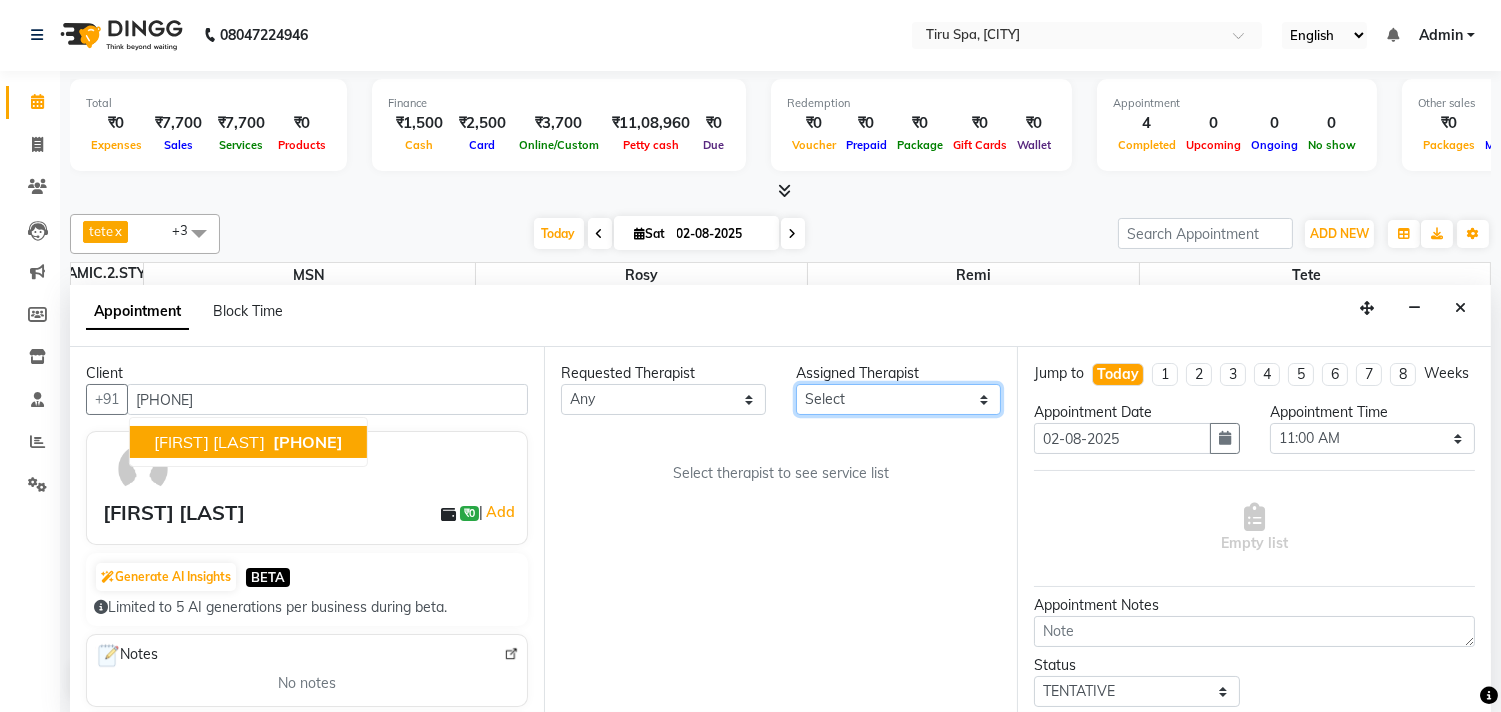 click on "Select judy  MSN remi Rosy  salem stacy tete" at bounding box center [898, 399] 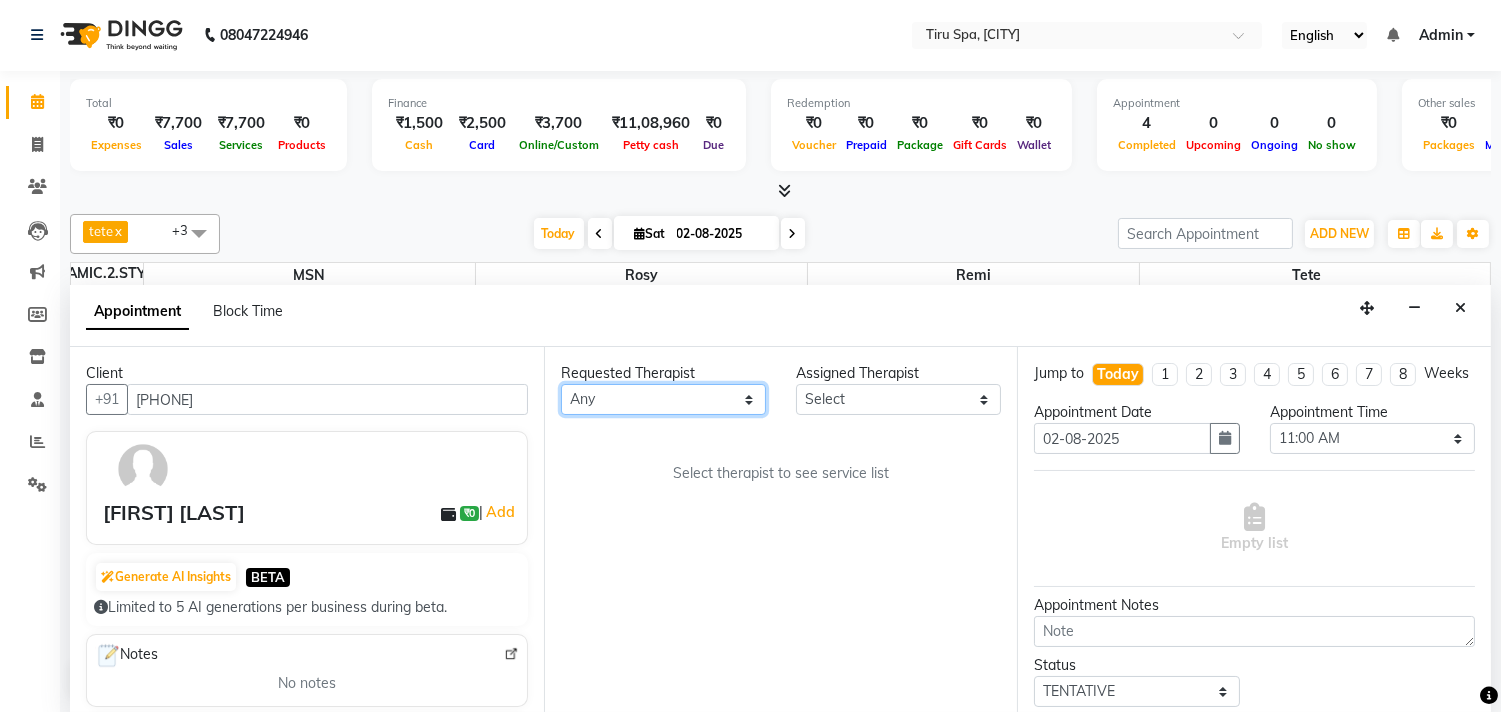 click on "Any judy  MSN remi Rosy  salem stacy tete" at bounding box center [663, 399] 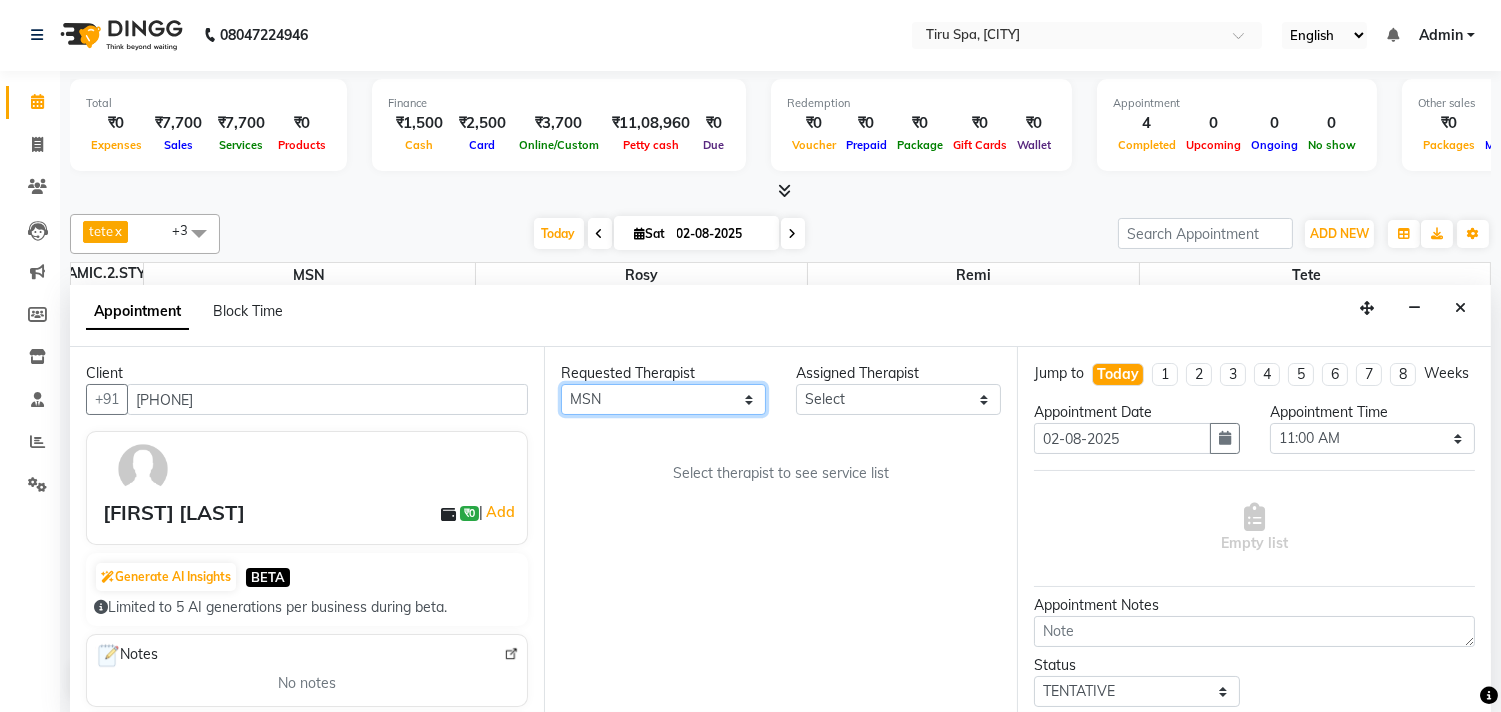 click on "Any judy  MSN remi Rosy  salem stacy tete" at bounding box center [663, 399] 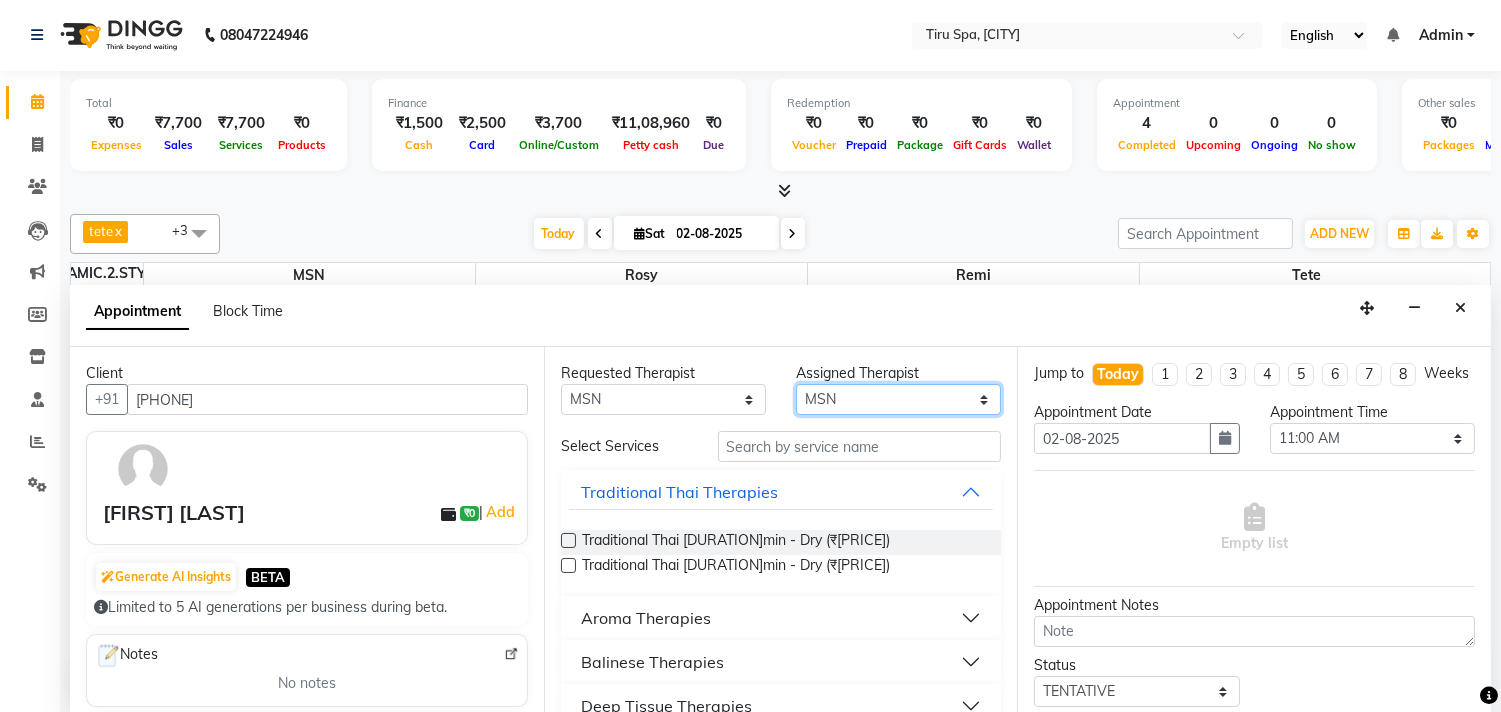 click on "Select judy  MSN remi Rosy  salem stacy tete" at bounding box center [898, 399] 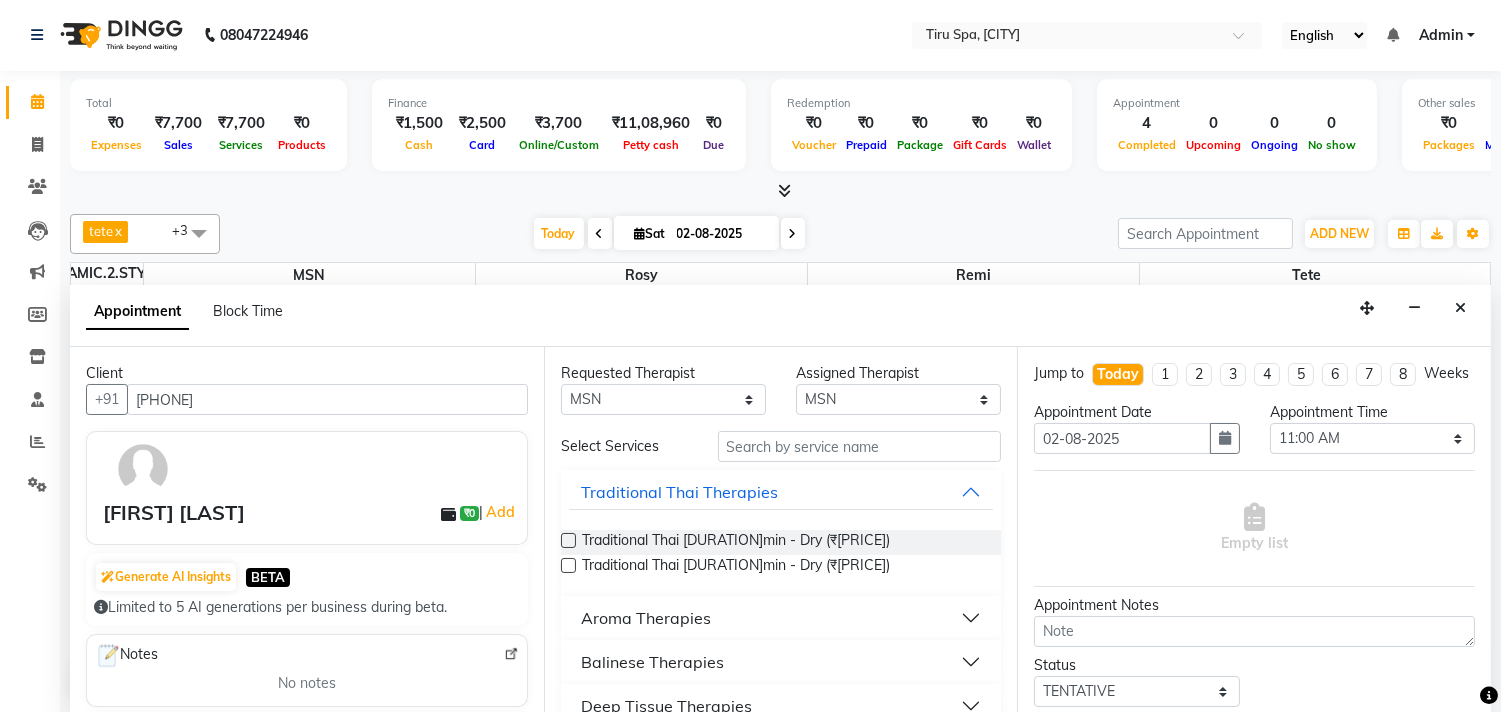 click on "Select Services" at bounding box center [624, 446] 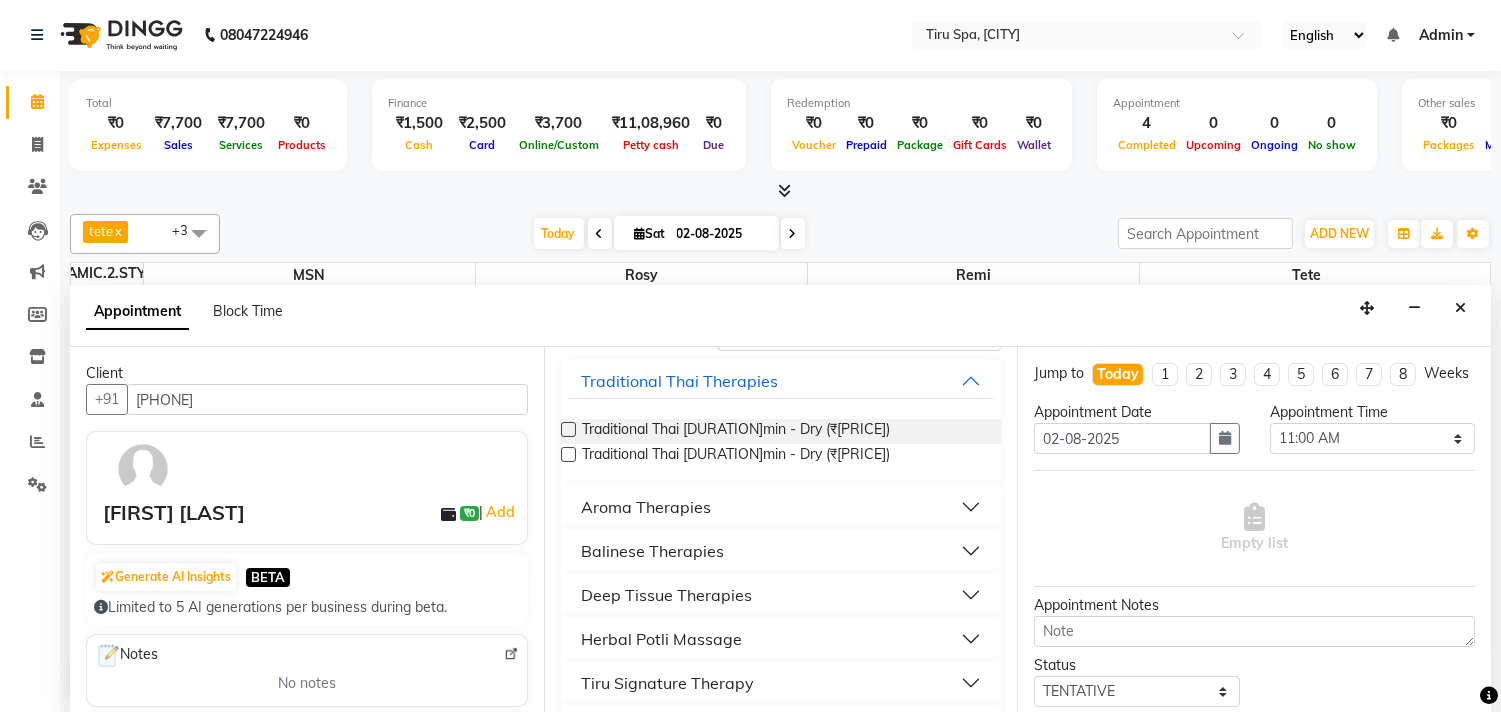 click on "Balinese Therapies" at bounding box center [652, 551] 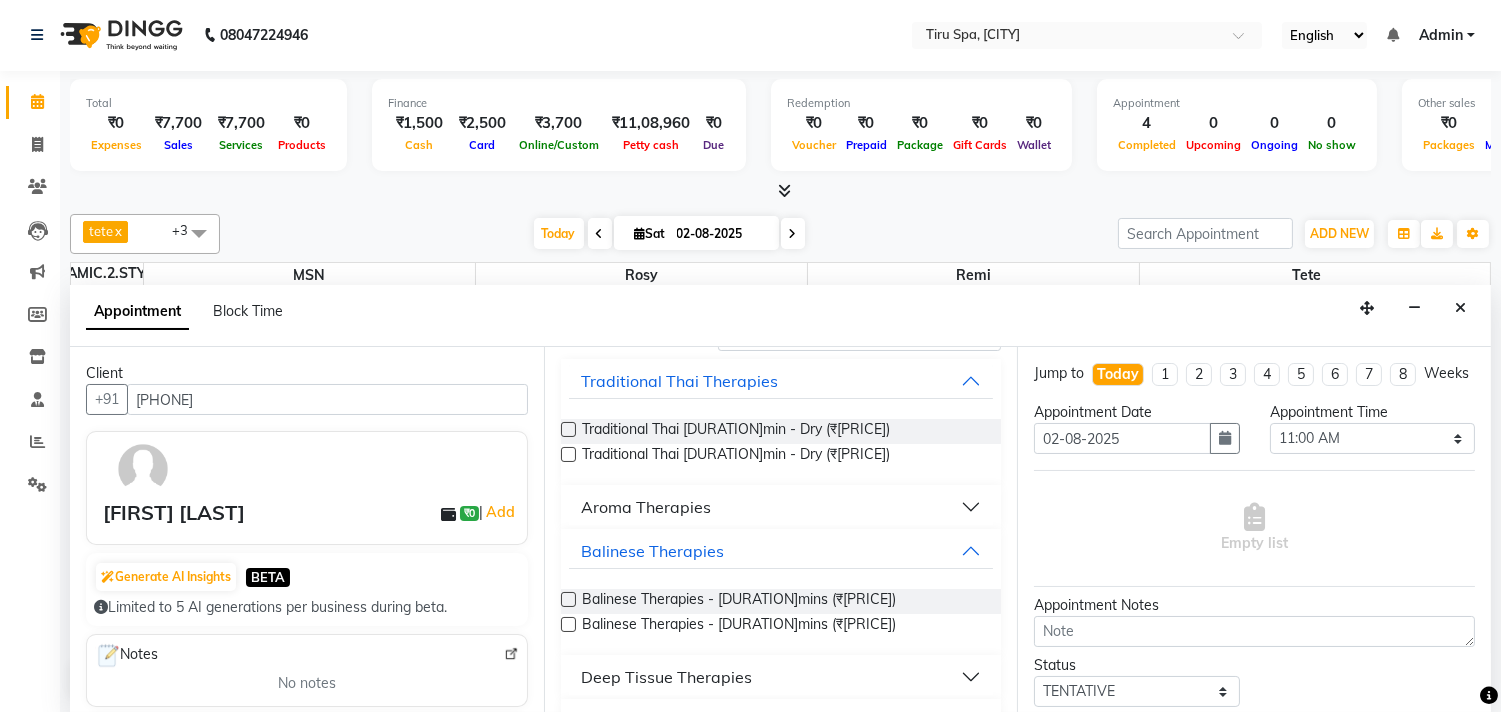 click at bounding box center [568, 624] 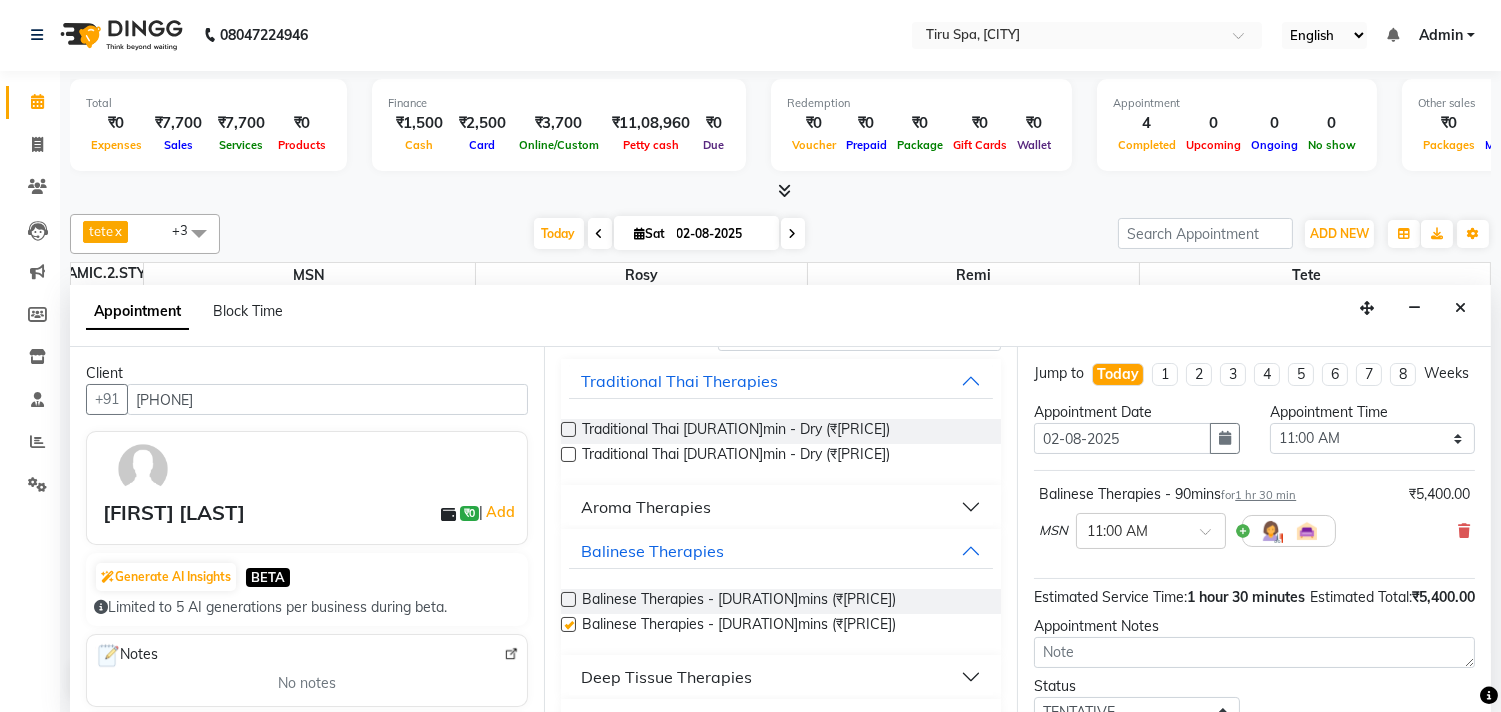 checkbox on "false" 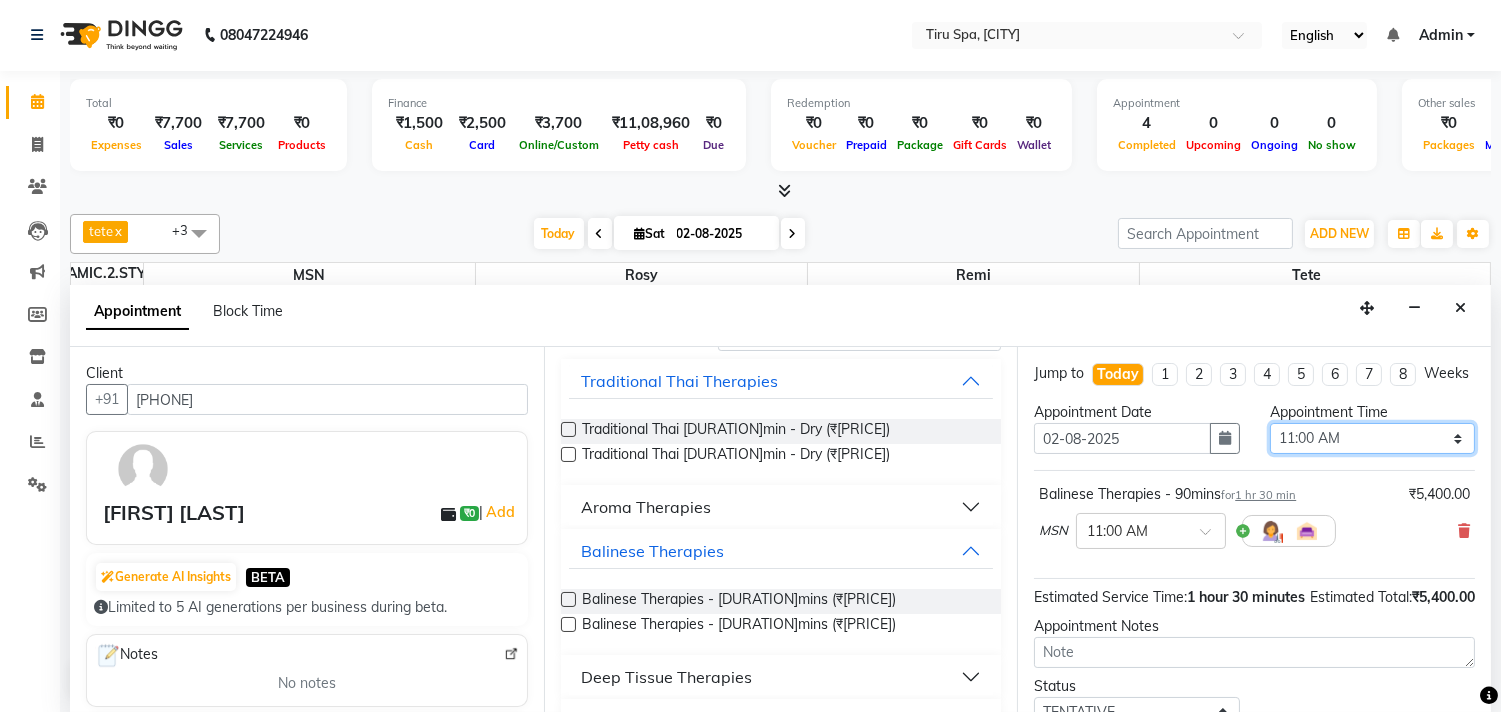 click on "Select 11:00 AM 11:15 AM 11:30 AM 11:45 AM 12:00 PM 12:15 PM 12:30 PM 12:45 PM 01:00 PM 01:15 PM 01:30 PM 01:45 PM 02:00 PM 02:15 PM 02:30 PM 02:45 PM 03:00 PM 03:15 PM 03:30 PM 03:45 PM 04:00 PM 04:15 PM 04:30 PM 04:45 PM 05:00 PM 05:15 PM 05:30 PM 05:45 PM 06:00 PM 06:15 PM 06:30 PM 06:45 PM 07:00 PM 07:15 PM 07:30 PM 07:45 PM 08:00 PM 08:15 PM 08:30 PM 08:45 PM 09:00 PM 09:15 PM 09:30 PM 09:45 PM 10:00 PM" at bounding box center [1372, 438] 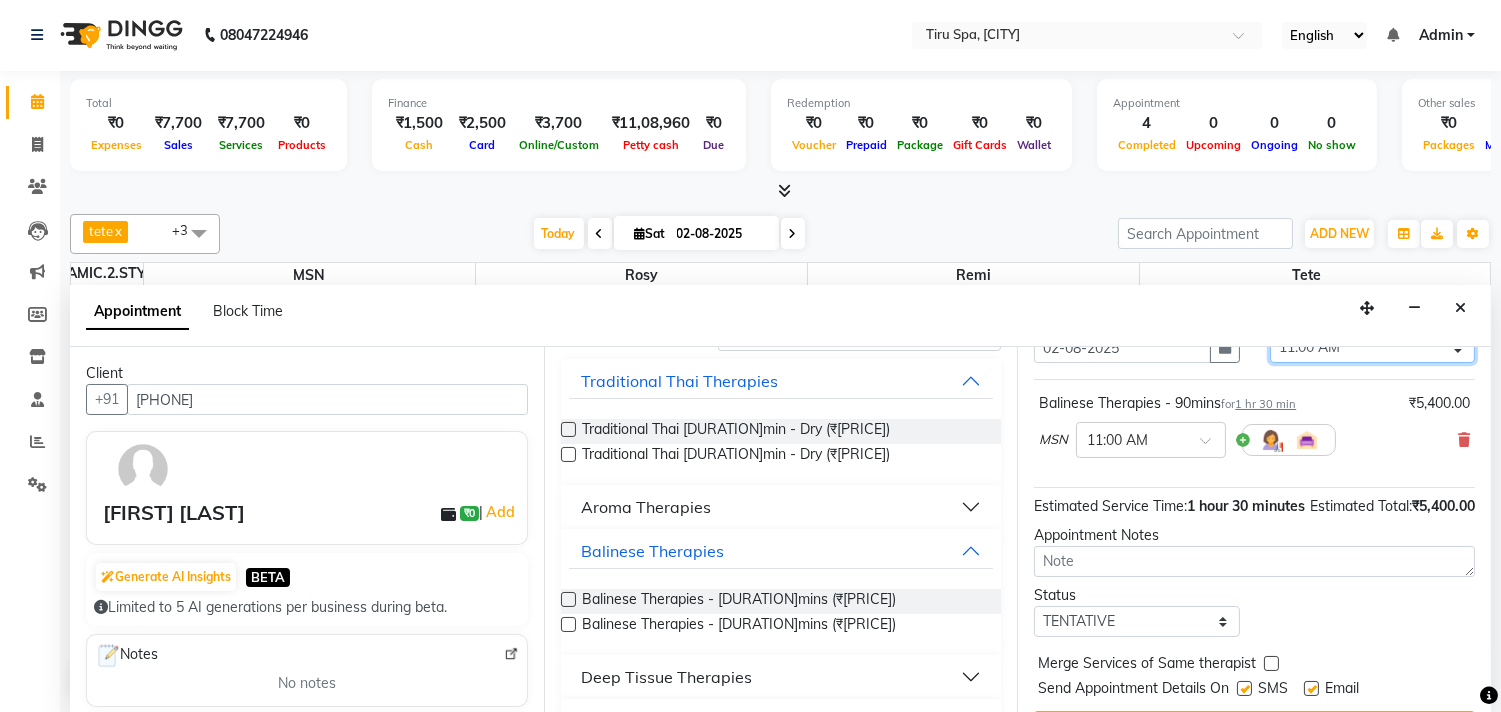 scroll, scrollTop: 0, scrollLeft: 0, axis: both 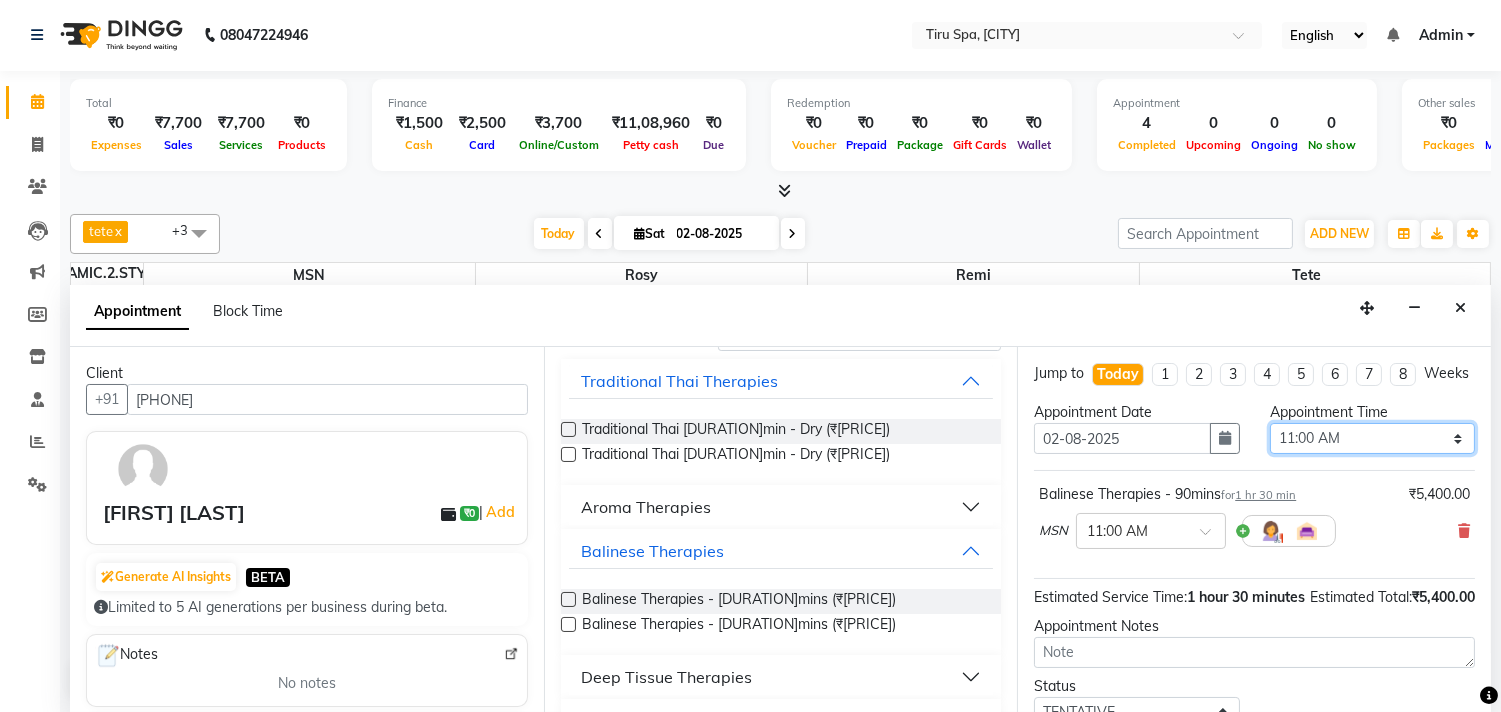 click on "Select 11:00 AM 11:15 AM 11:30 AM 11:45 AM 12:00 PM 12:15 PM 12:30 PM 12:45 PM 01:00 PM 01:15 PM 01:30 PM 01:45 PM 02:00 PM 02:15 PM 02:30 PM 02:45 PM 03:00 PM 03:15 PM 03:30 PM 03:45 PM 04:00 PM 04:15 PM 04:30 PM 04:45 PM 05:00 PM 05:15 PM 05:30 PM 05:45 PM 06:00 PM 06:15 PM 06:30 PM 06:45 PM 07:00 PM 07:15 PM 07:30 PM 07:45 PM 08:00 PM 08:15 PM 08:30 PM 08:45 PM 09:00 PM 09:15 PM 09:30 PM 09:45 PM 10:00 PM" at bounding box center [1372, 438] 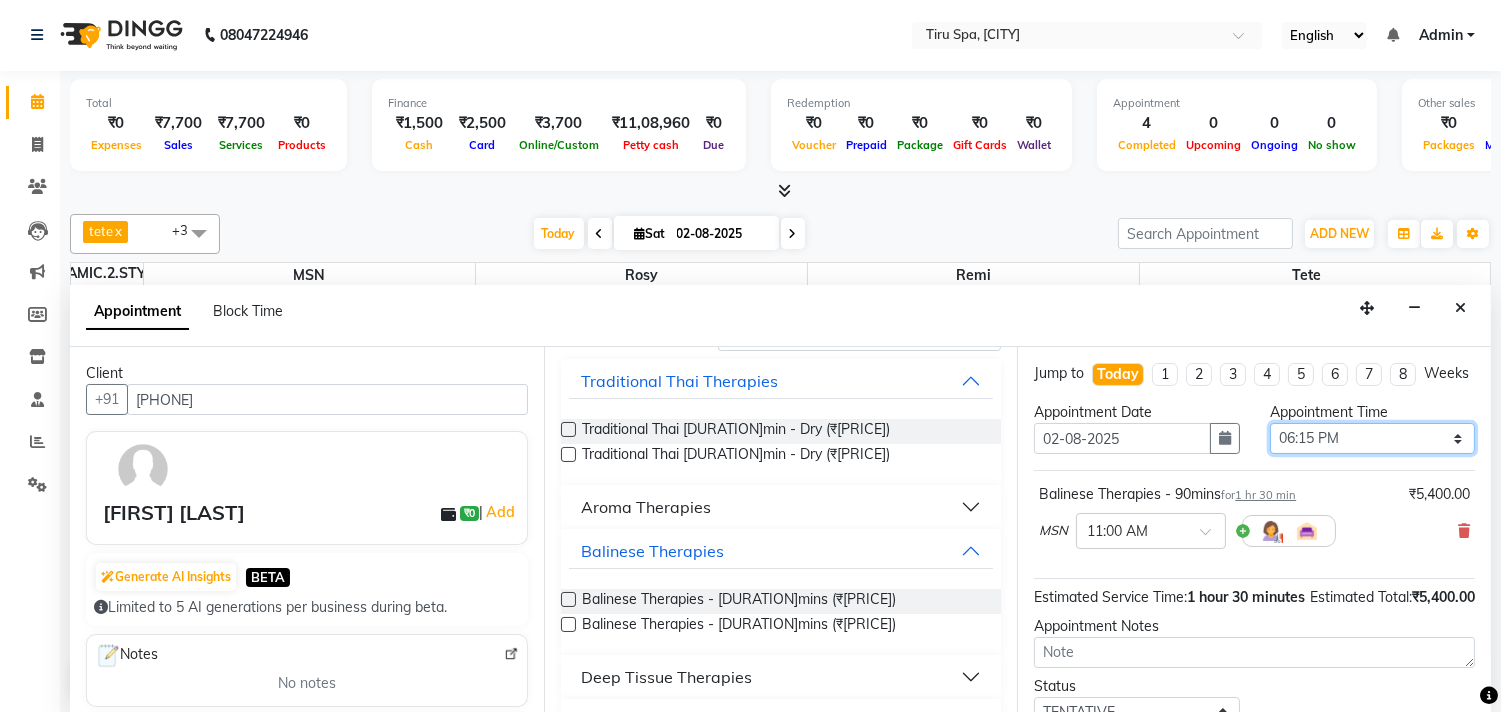 click on "Select 11:00 AM 11:15 AM 11:30 AM 11:45 AM 12:00 PM 12:15 PM 12:30 PM 12:45 PM 01:00 PM 01:15 PM 01:30 PM 01:45 PM 02:00 PM 02:15 PM 02:30 PM 02:45 PM 03:00 PM 03:15 PM 03:30 PM 03:45 PM 04:00 PM 04:15 PM 04:30 PM 04:45 PM 05:00 PM 05:15 PM 05:30 PM 05:45 PM 06:00 PM 06:15 PM 06:30 PM 06:45 PM 07:00 PM 07:15 PM 07:30 PM 07:45 PM 08:00 PM 08:15 PM 08:30 PM 08:45 PM 09:00 PM 09:15 PM 09:30 PM 09:45 PM 10:00 PM" at bounding box center [1372, 438] 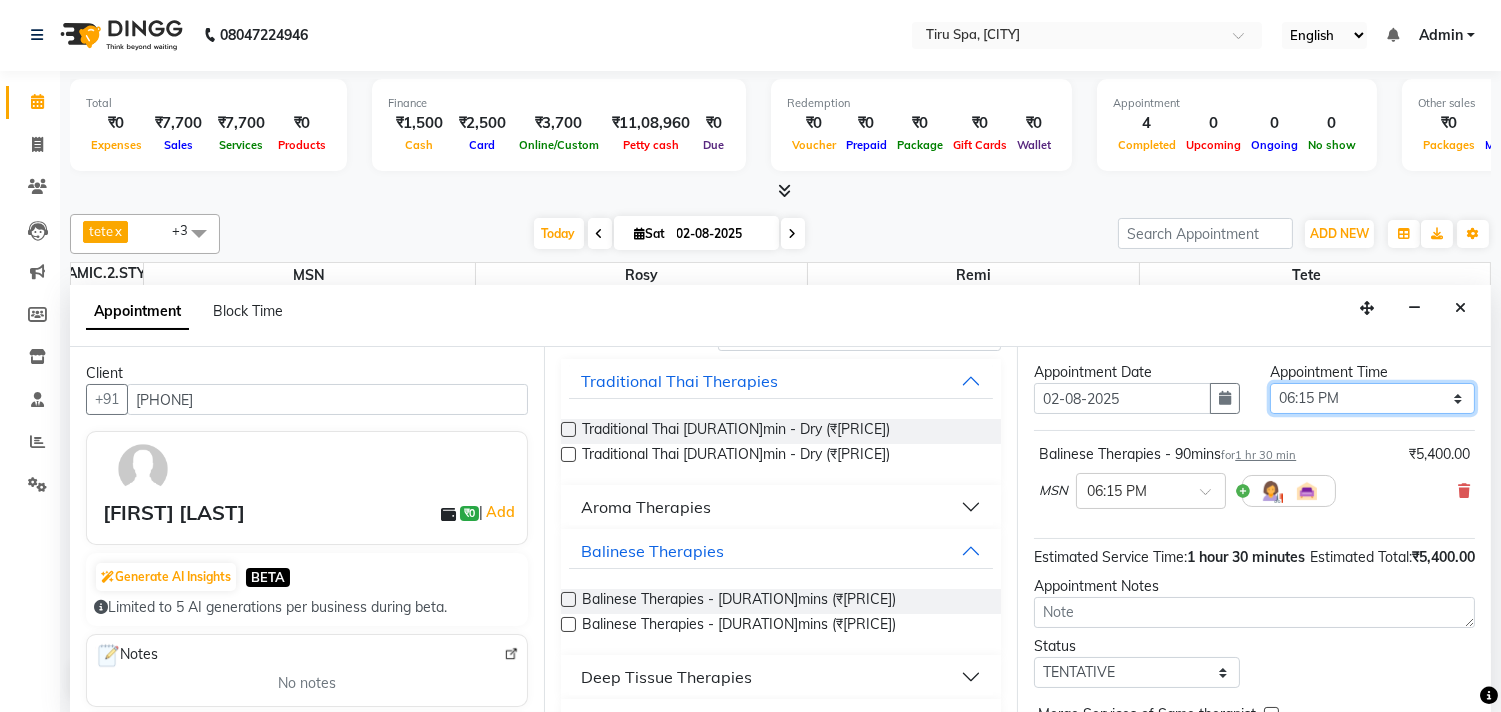 scroll, scrollTop: 111, scrollLeft: 0, axis: vertical 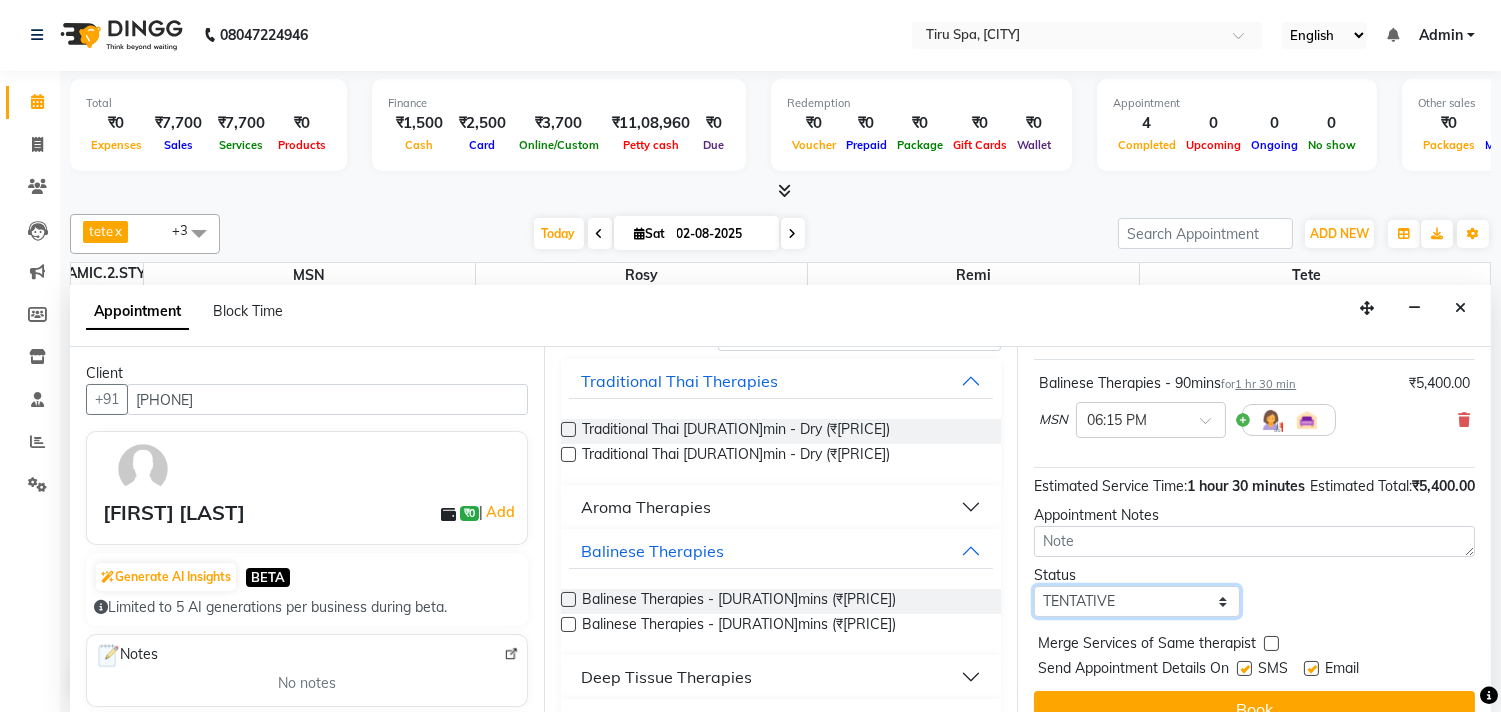 click on "Select TENTATIVE CONFIRM CHECK-IN UPCOMING" at bounding box center (1136, 601) 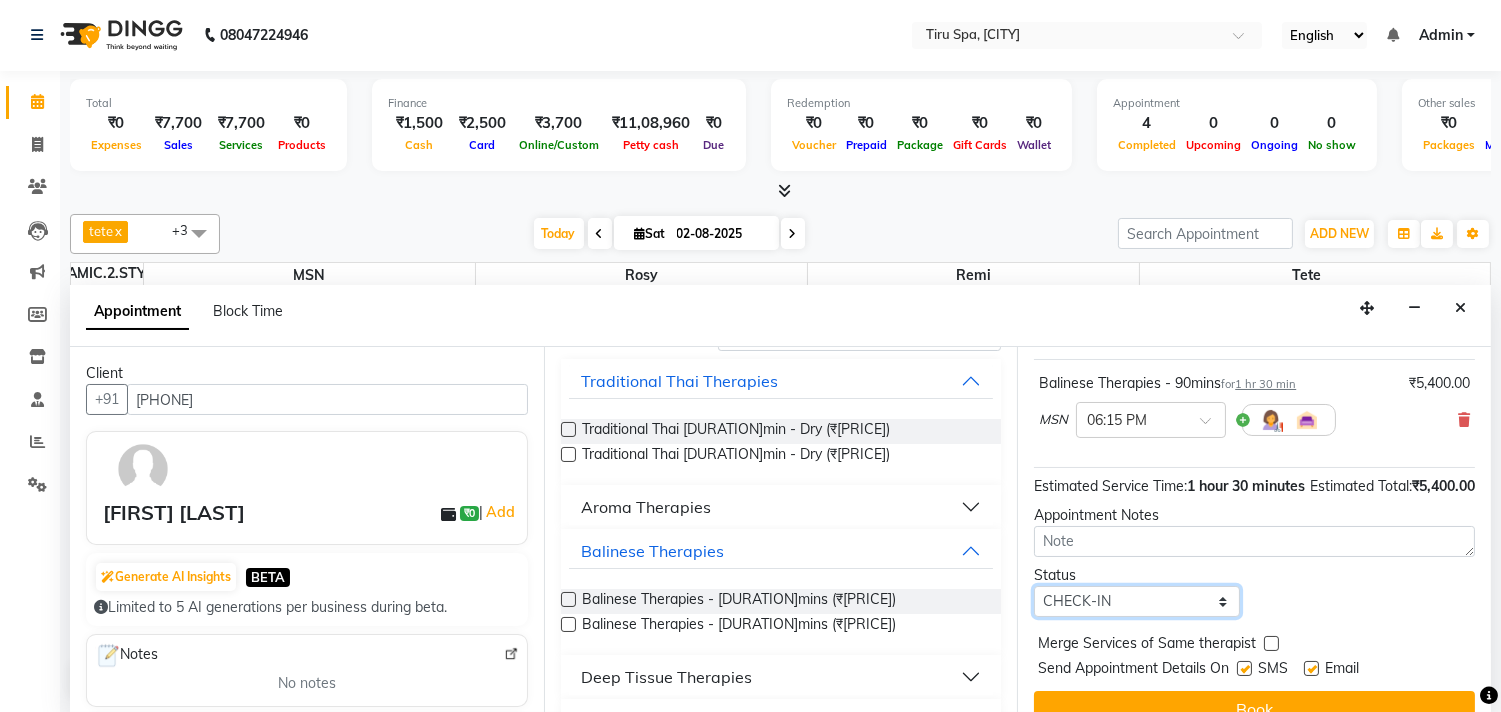 click on "Select TENTATIVE CONFIRM CHECK-IN UPCOMING" at bounding box center [1136, 601] 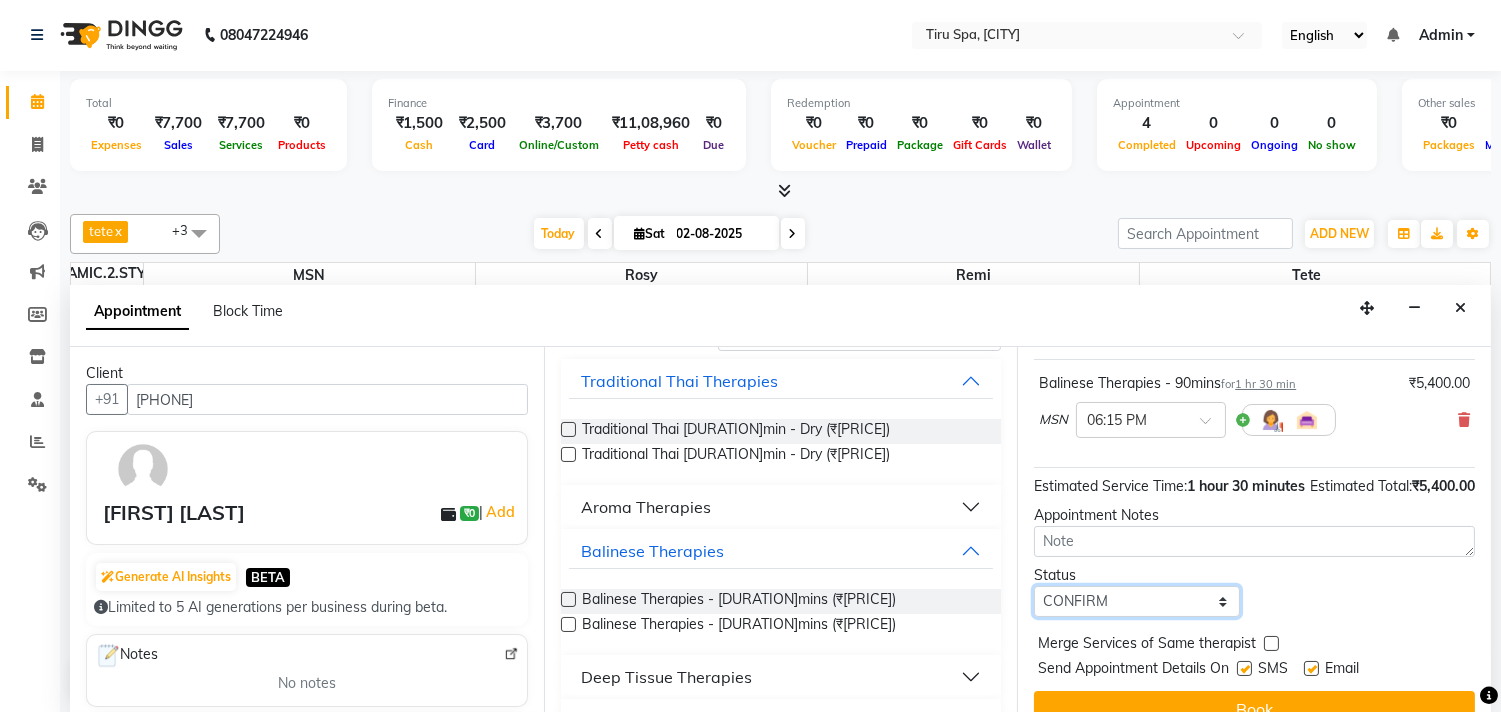click on "Select TENTATIVE CONFIRM CHECK-IN UPCOMING" at bounding box center (1136, 601) 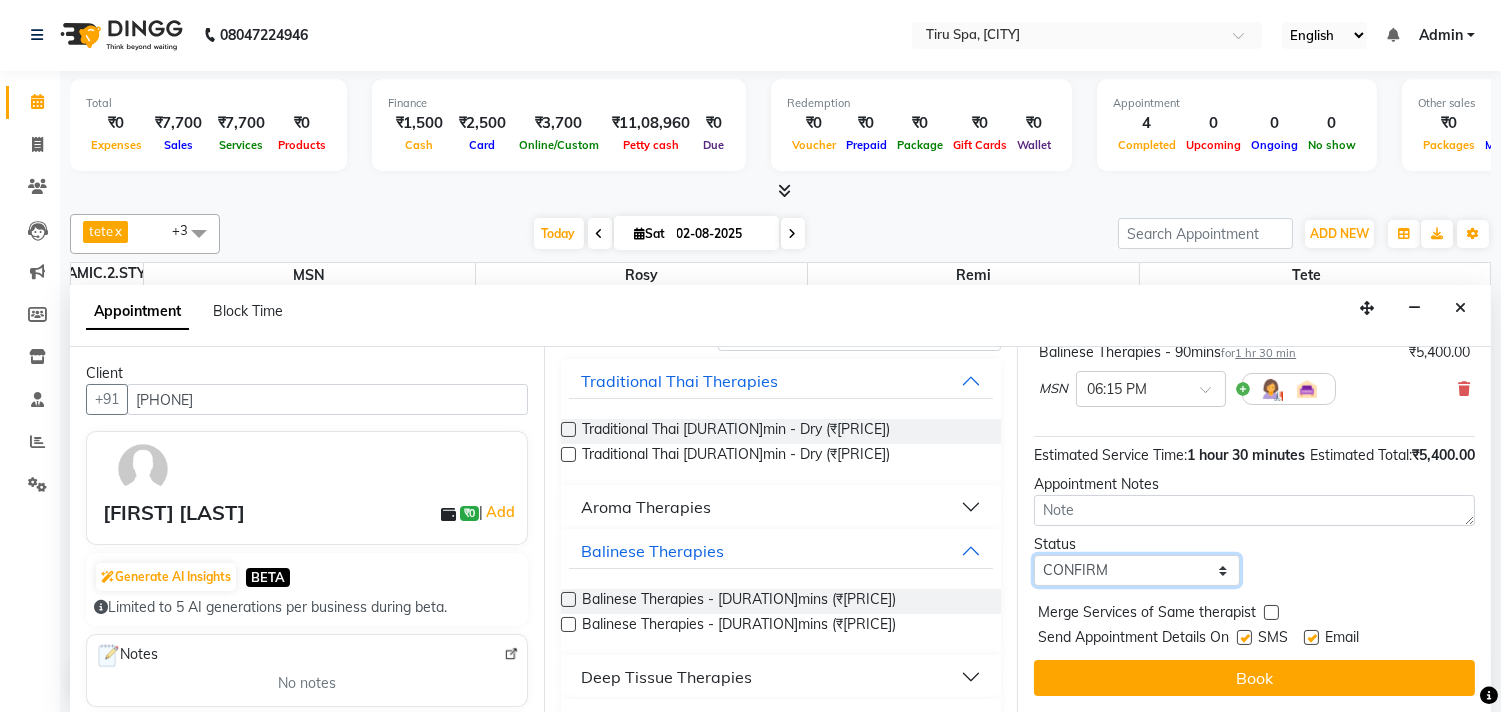 scroll, scrollTop: 181, scrollLeft: 0, axis: vertical 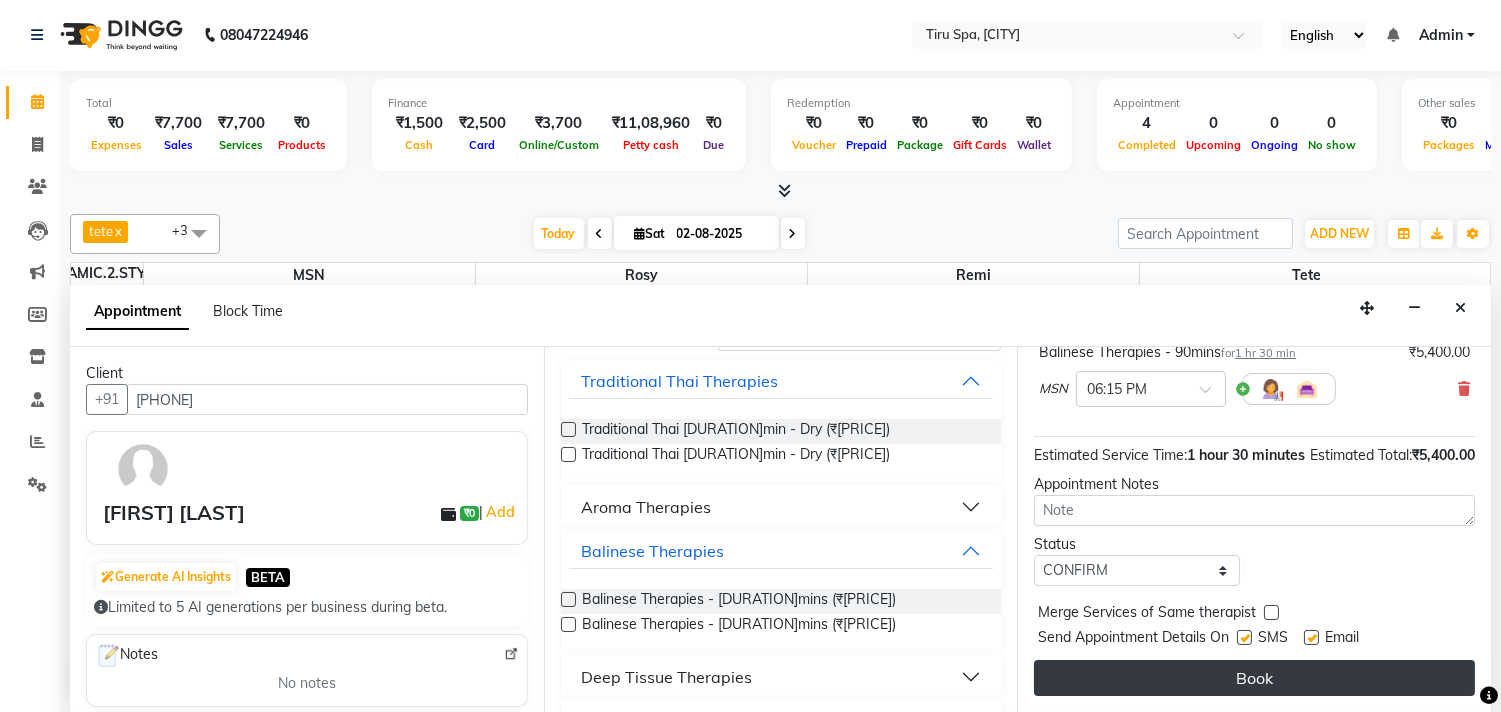 click on "Book" at bounding box center (1254, 678) 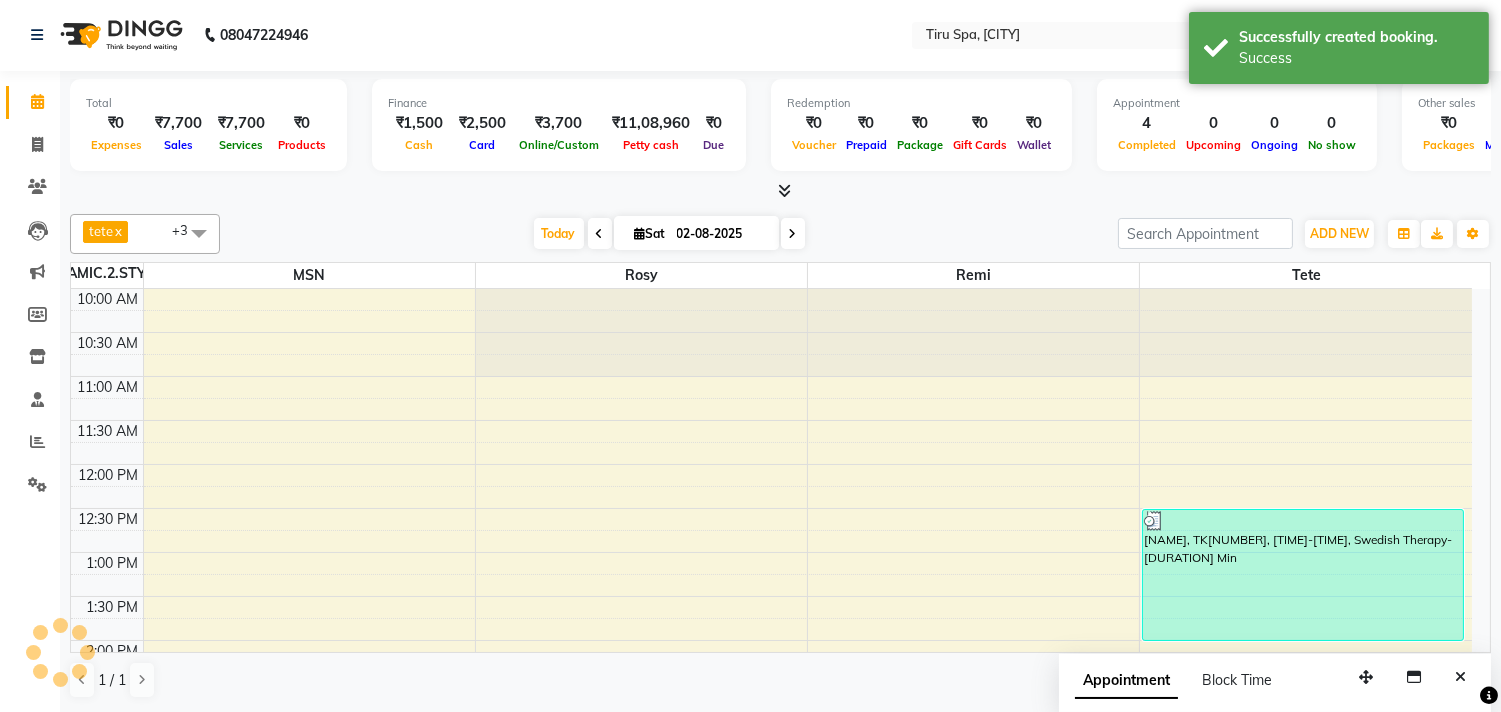 scroll, scrollTop: 0, scrollLeft: 0, axis: both 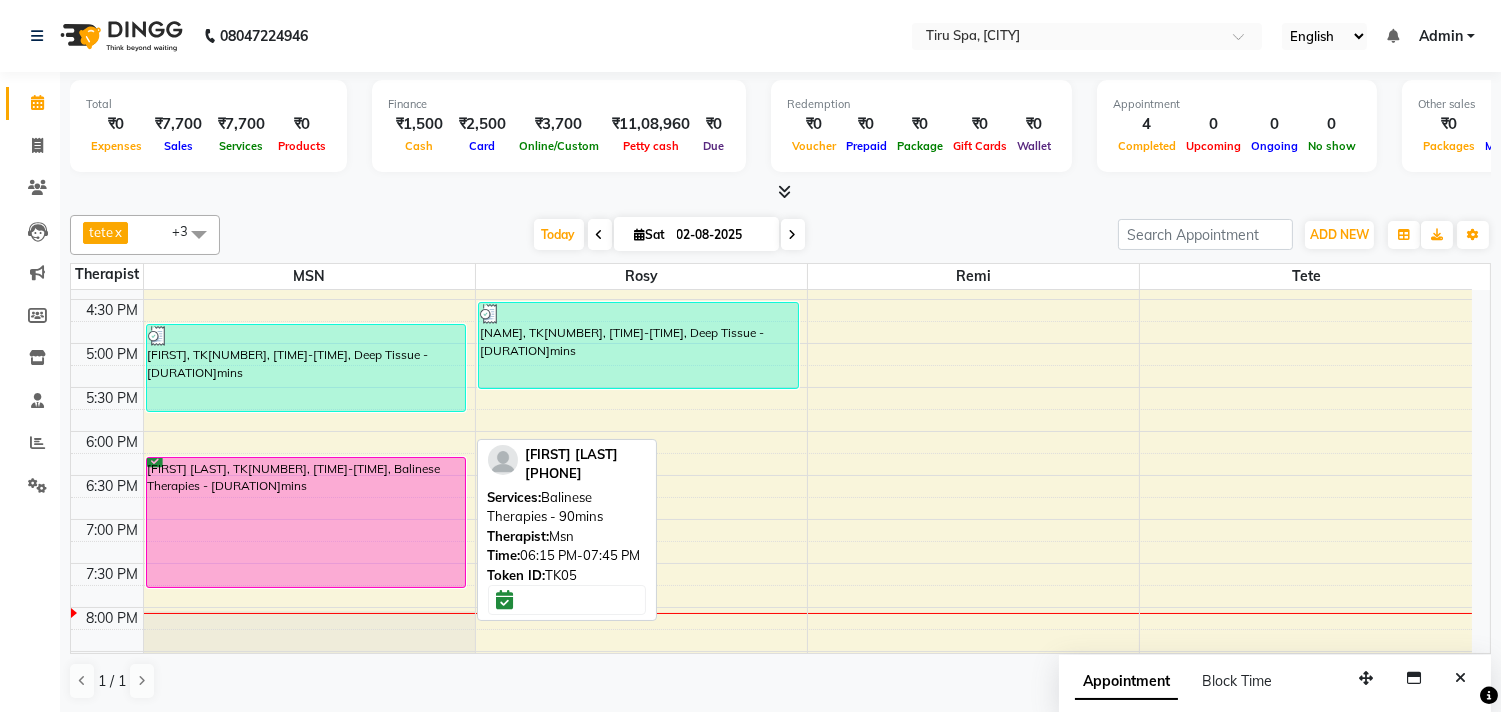 click on "SANJAY NEW, TK05, 06:15 PM-07:45 PM, Balinese Therapies - 90mins" at bounding box center (306, 522) 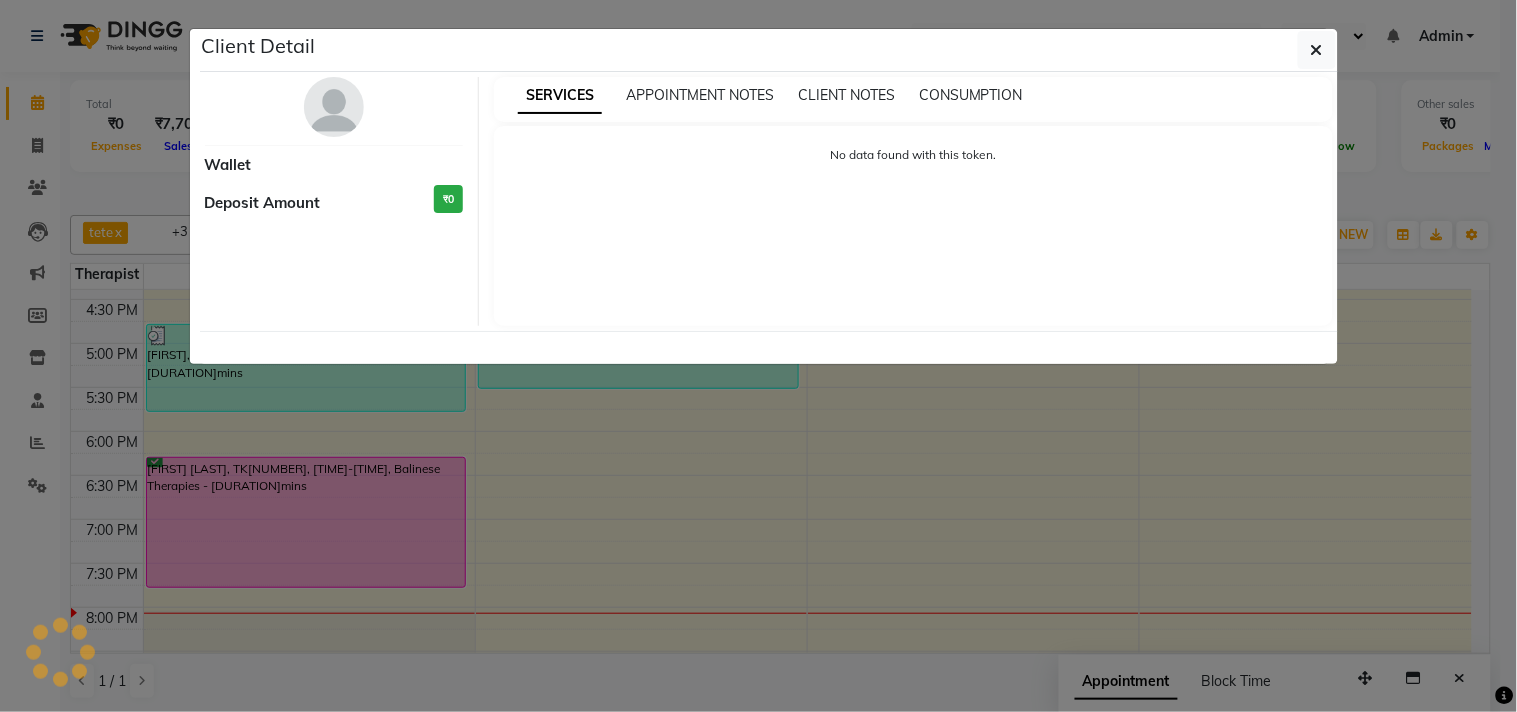 select on "6" 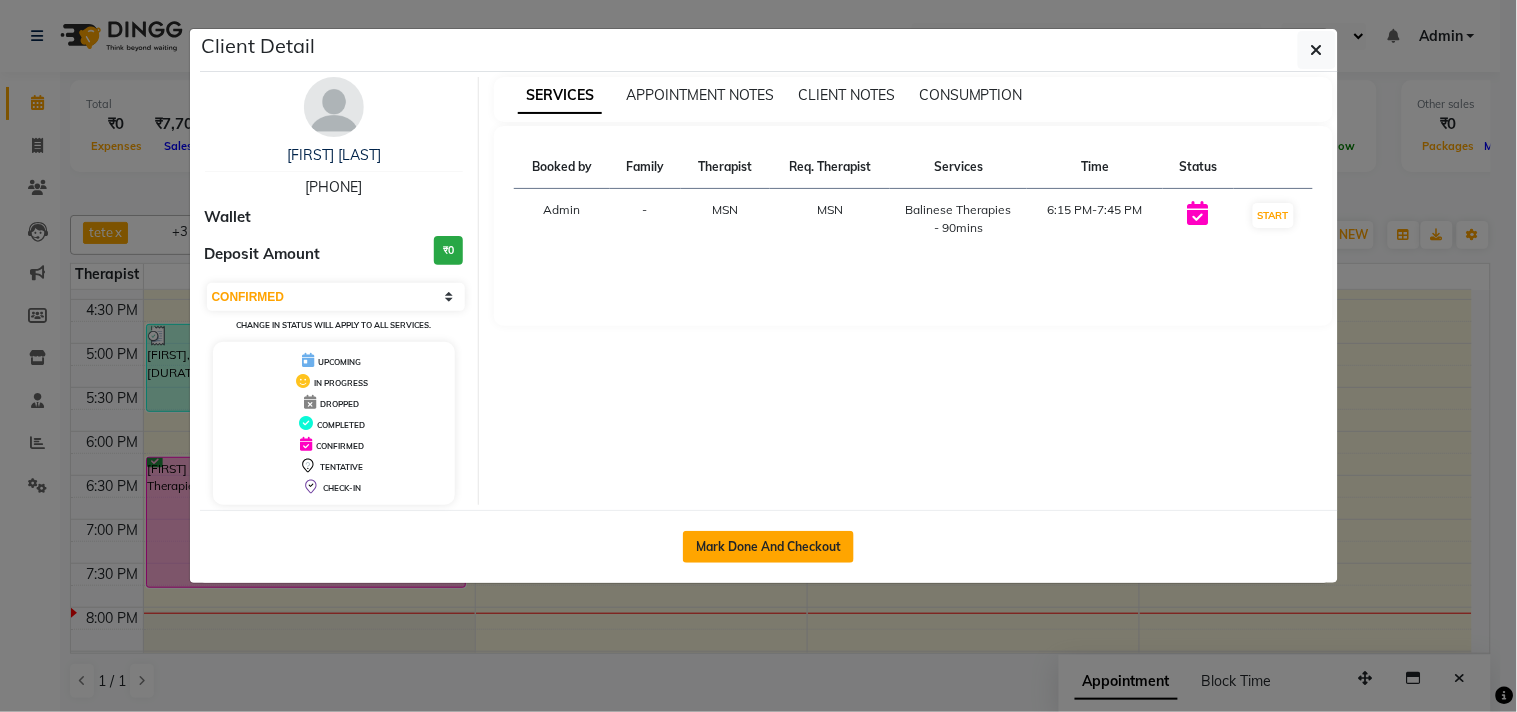 click on "Mark Done And Checkout" 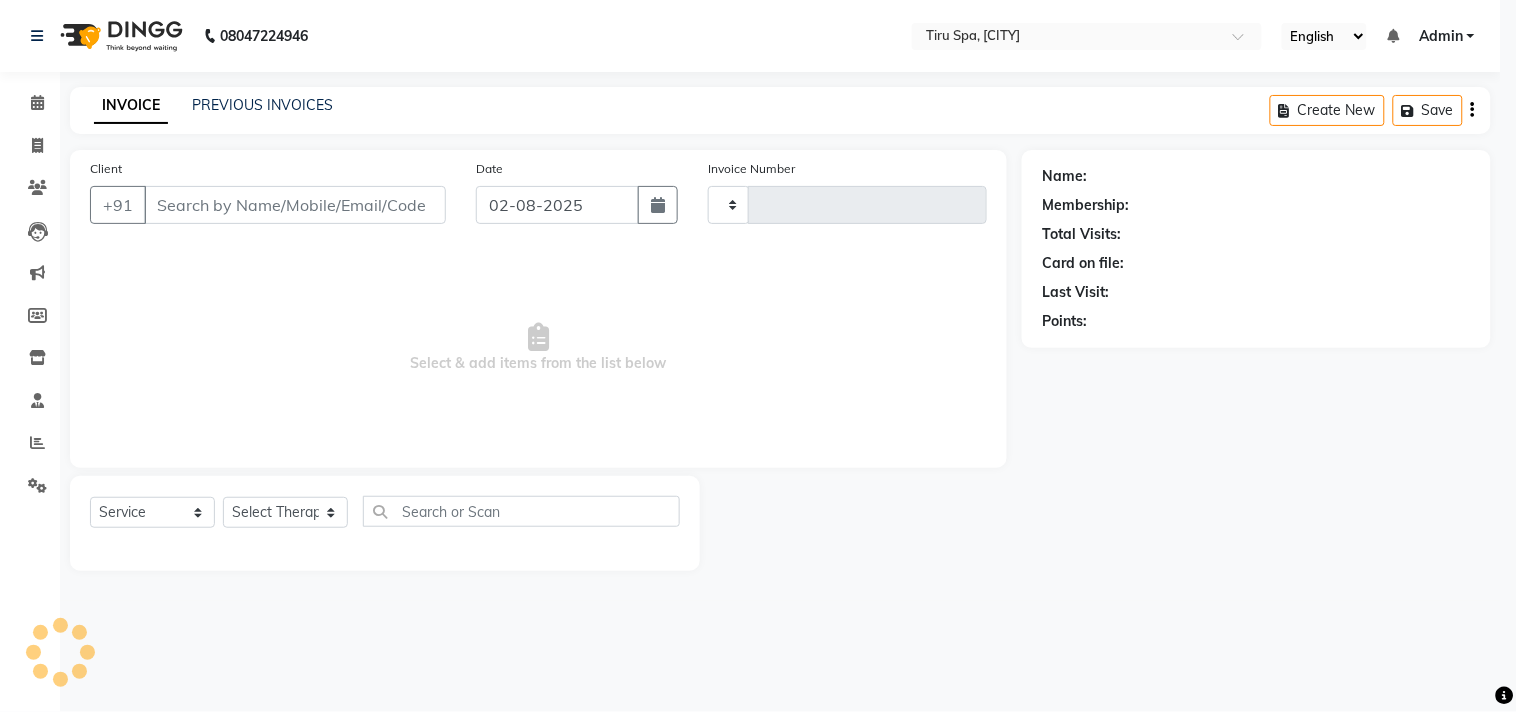 select on "3" 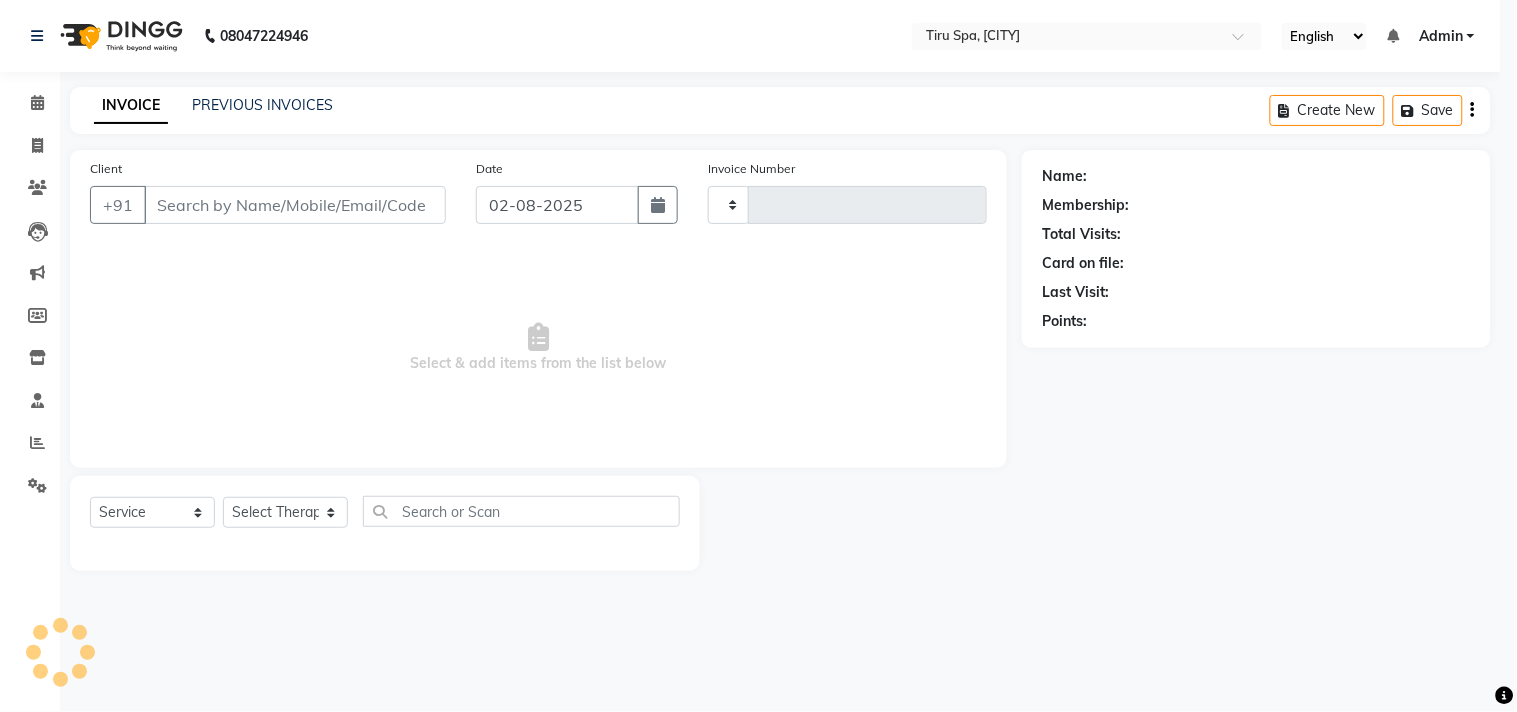 type on "0295" 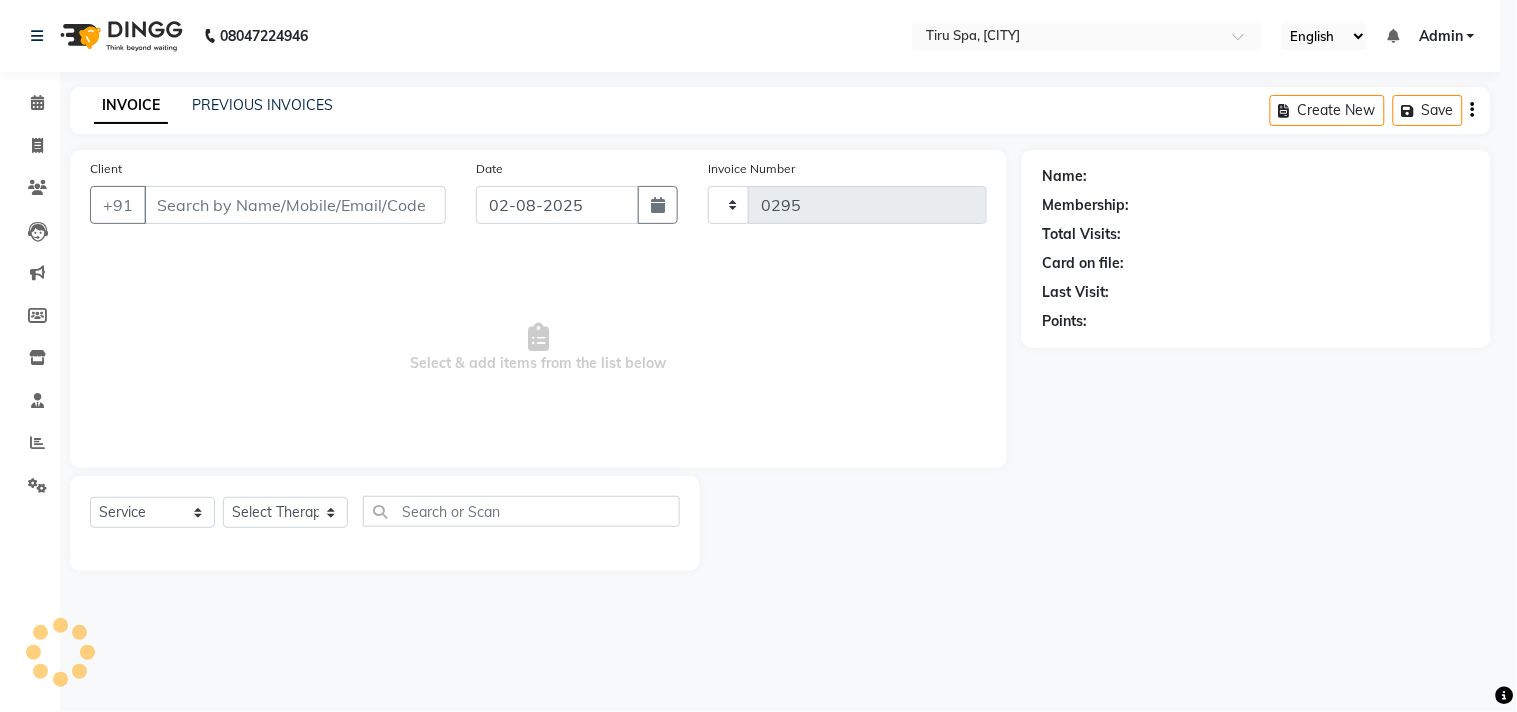 select on "722" 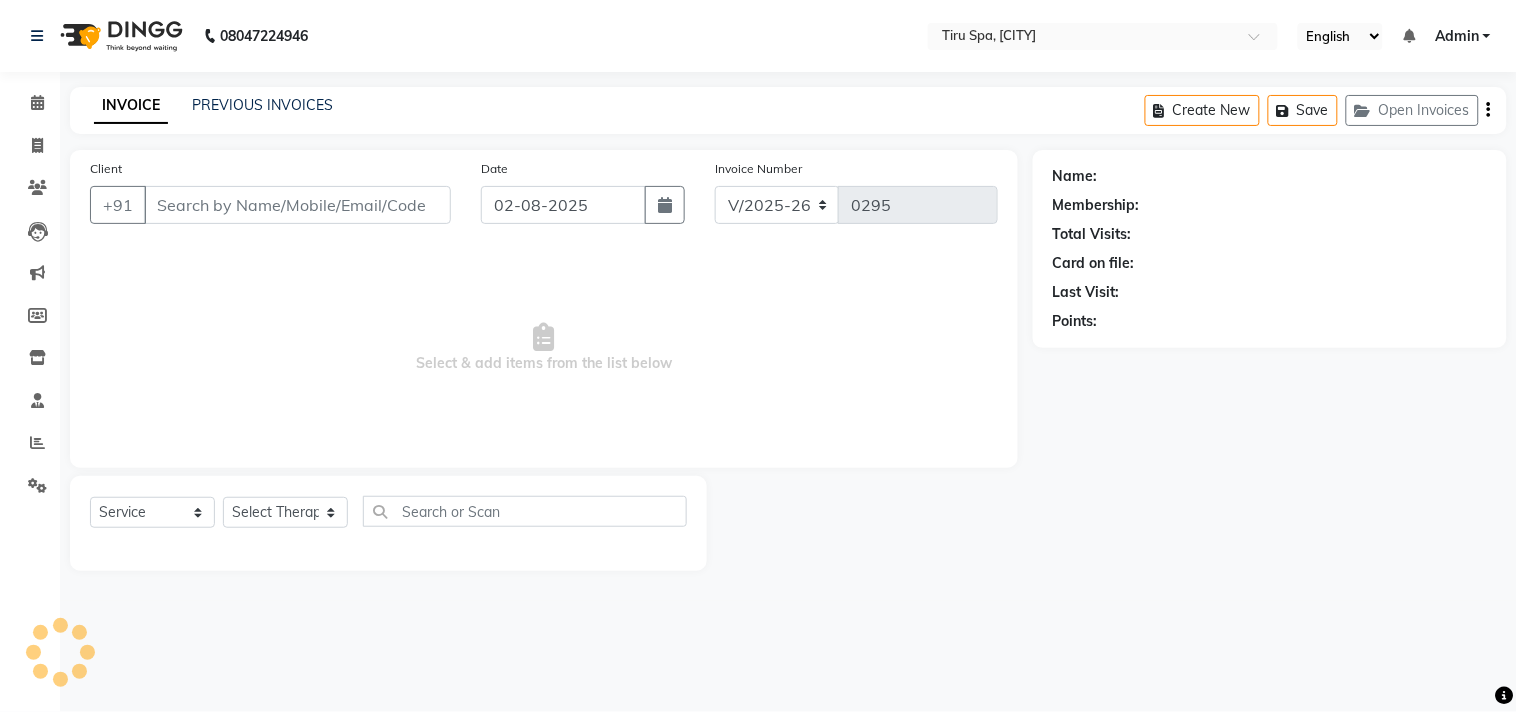 type on "9819291260" 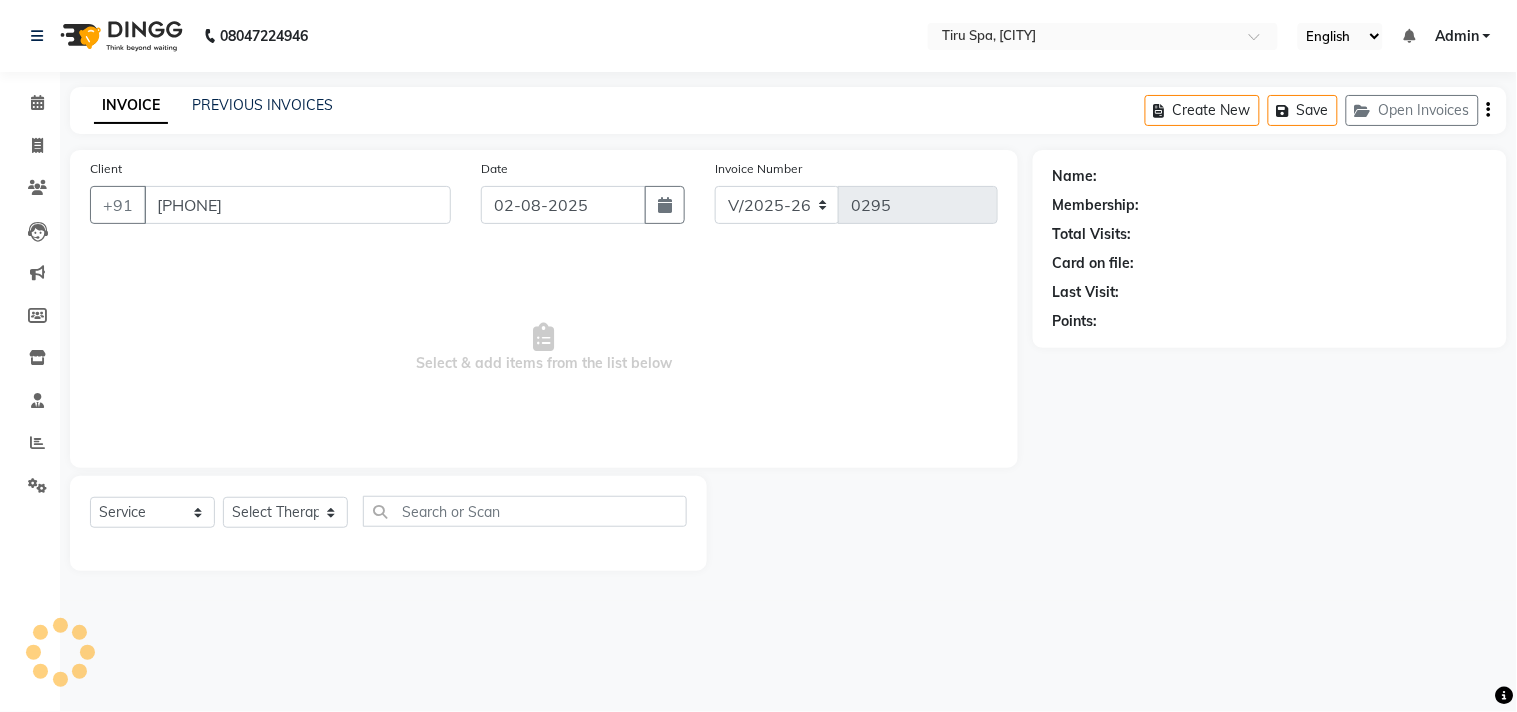 select on "11017" 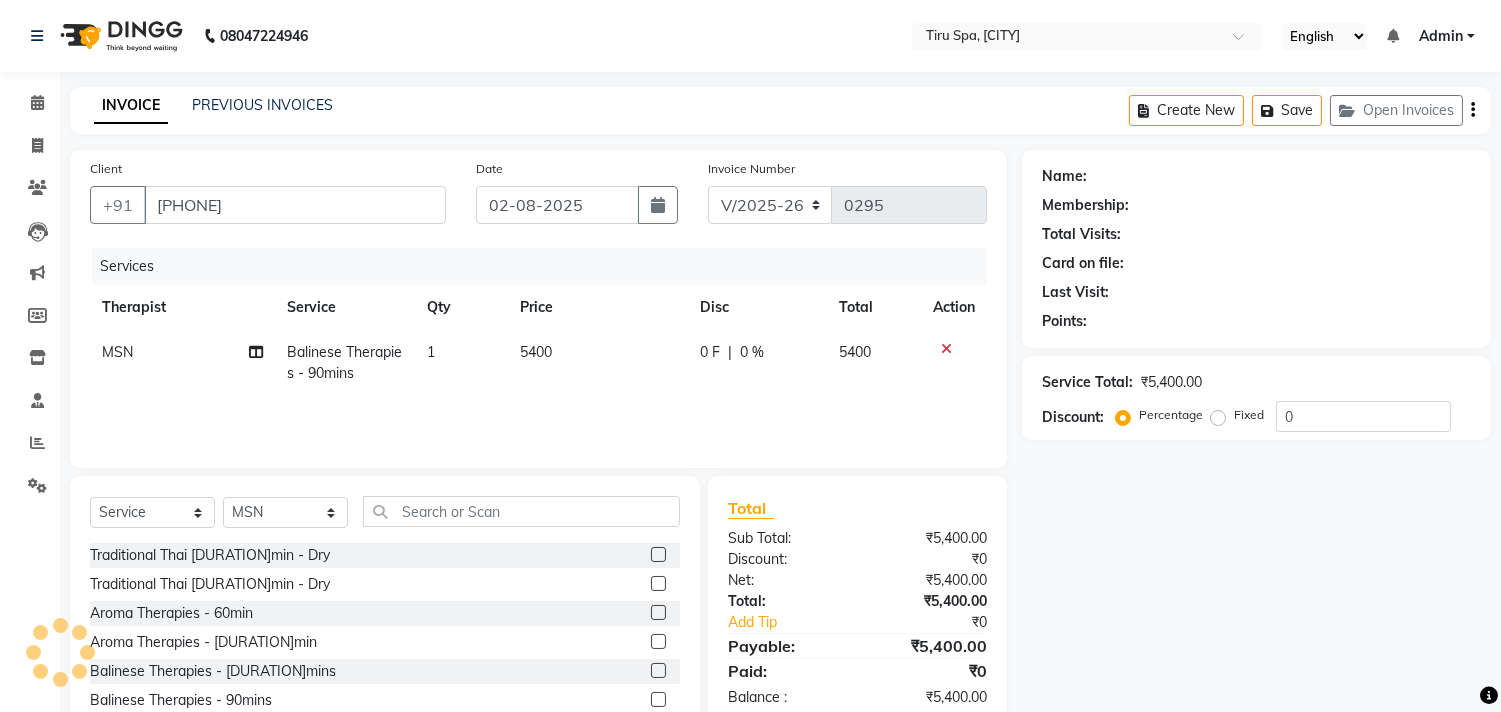 select on "1: Object" 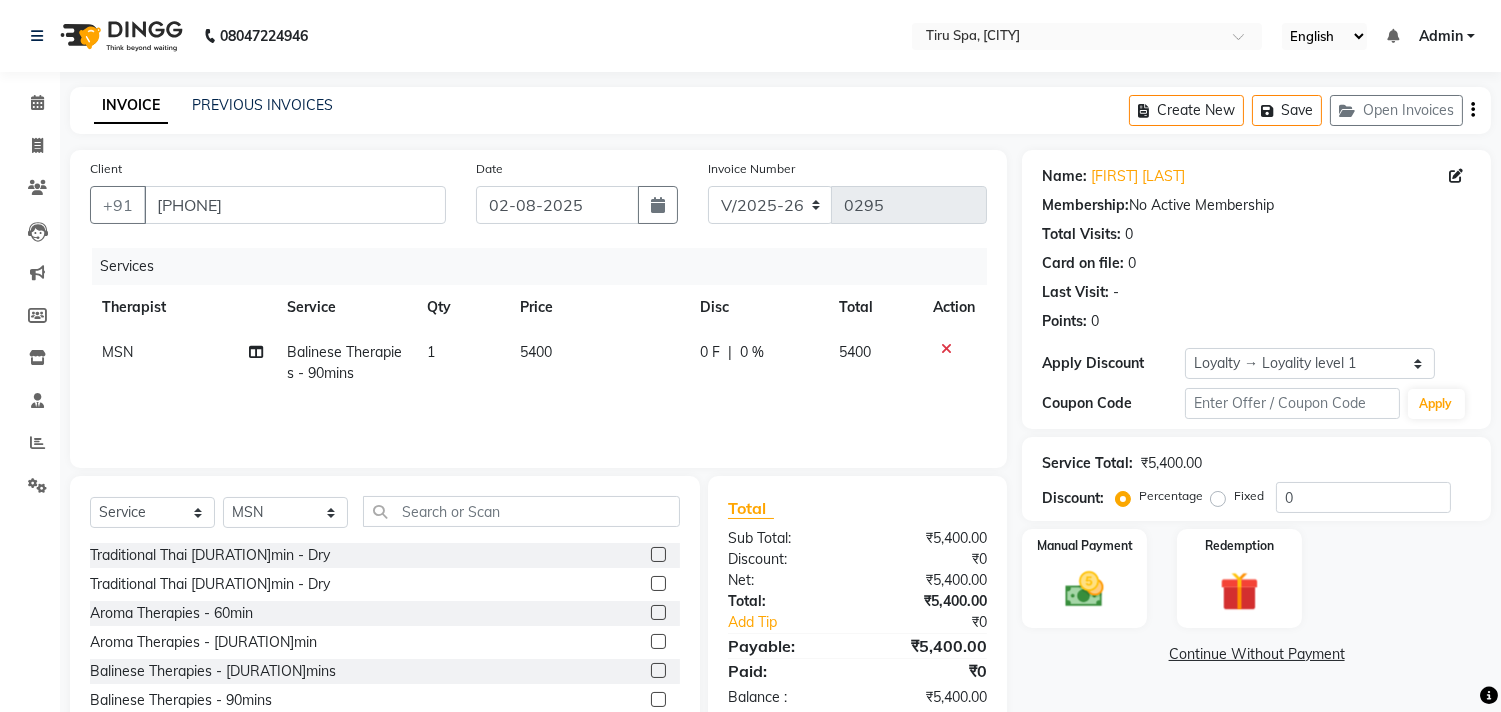 scroll, scrollTop: 88, scrollLeft: 0, axis: vertical 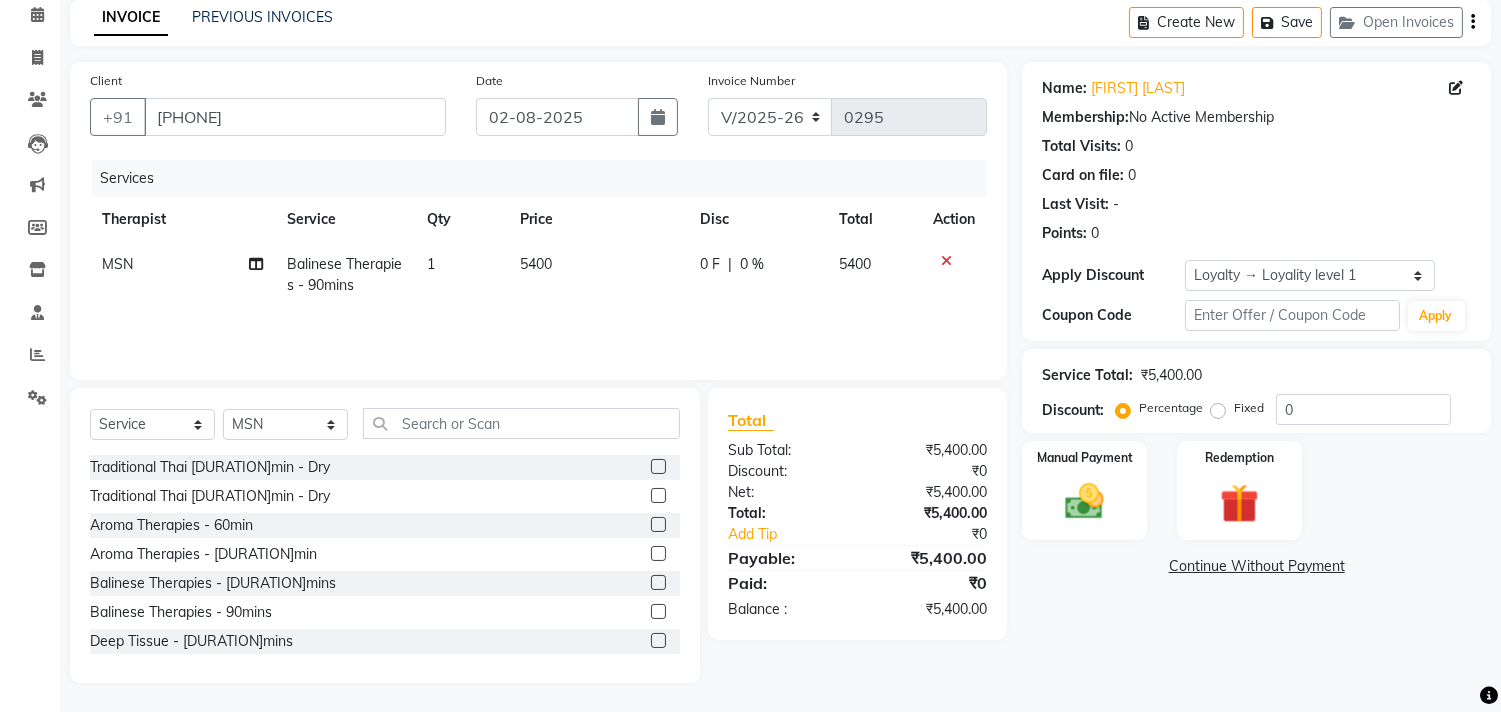 click on "Fixed" 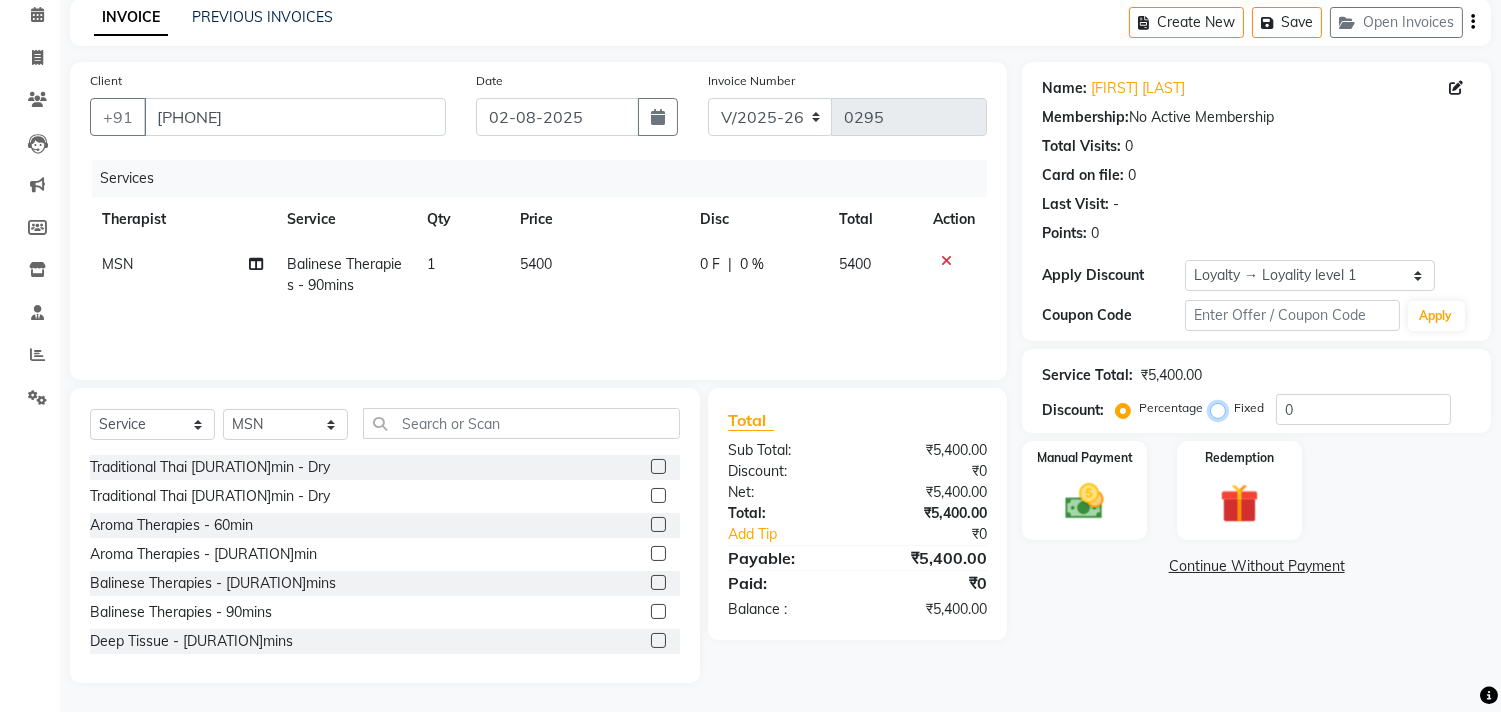 click on "Fixed" at bounding box center (1222, 408) 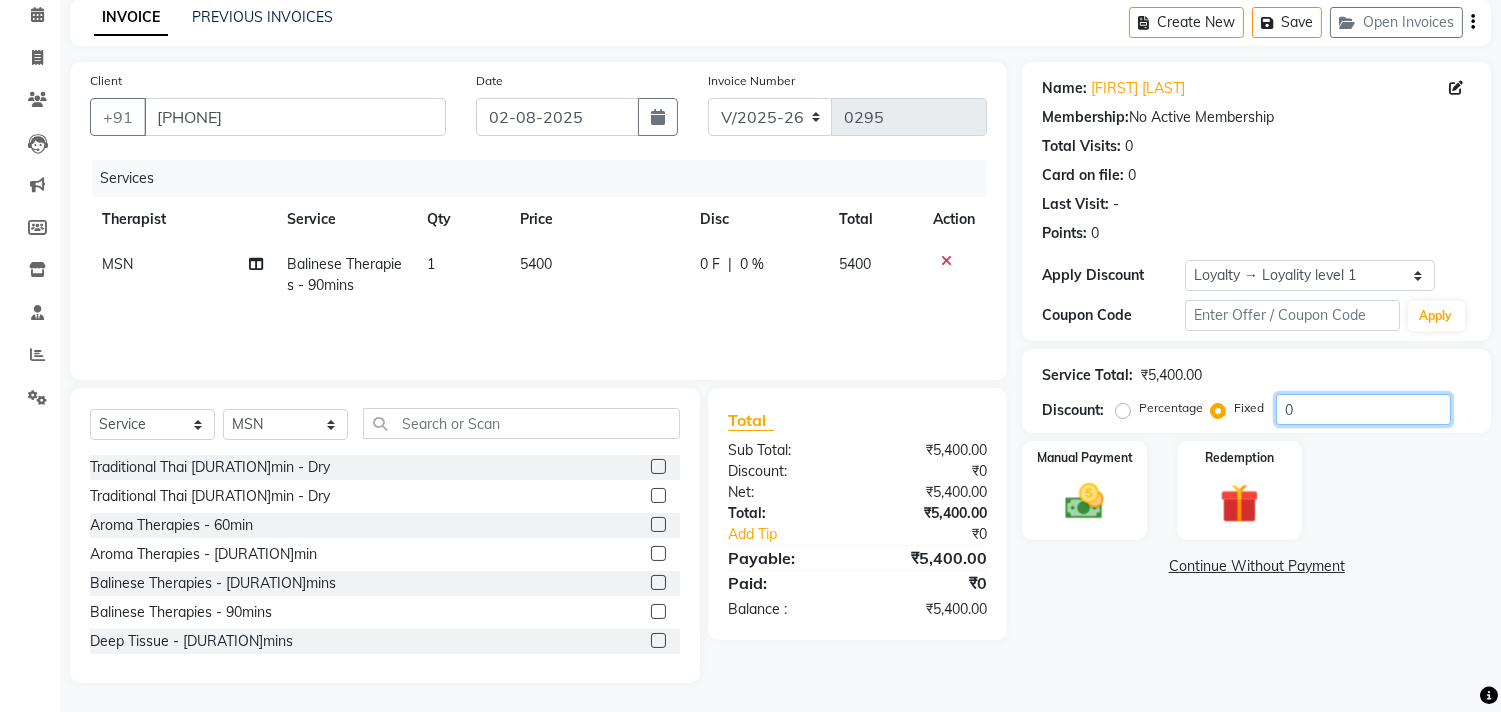 click on "0" 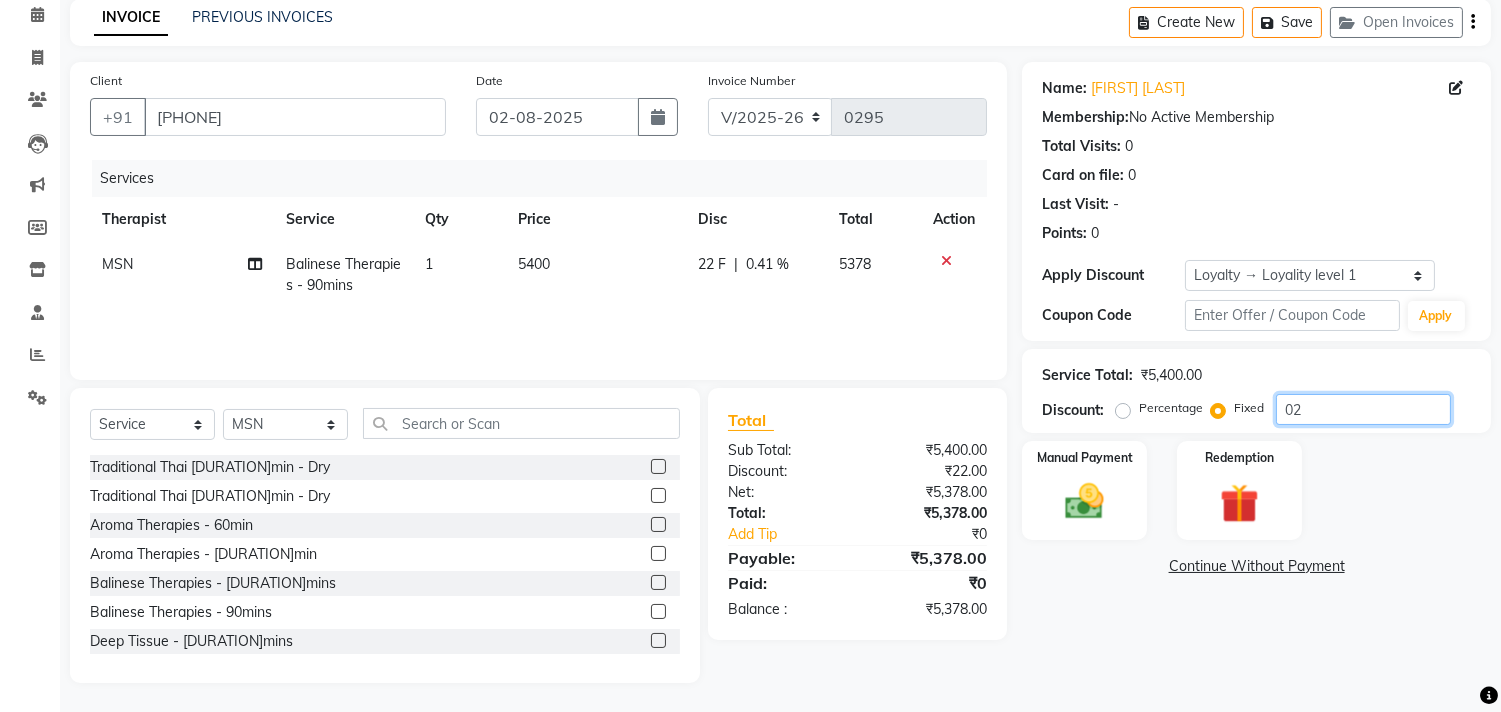 type on "0" 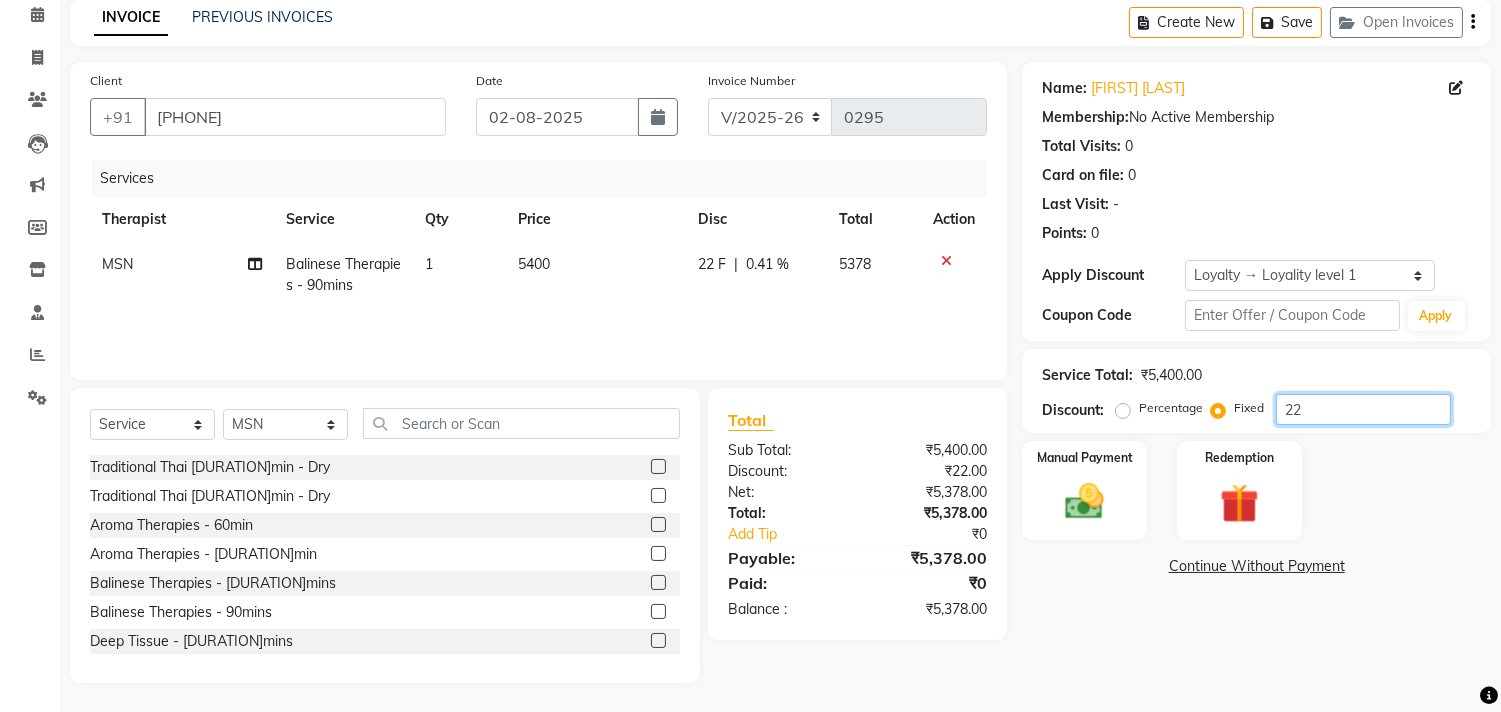 type on "2" 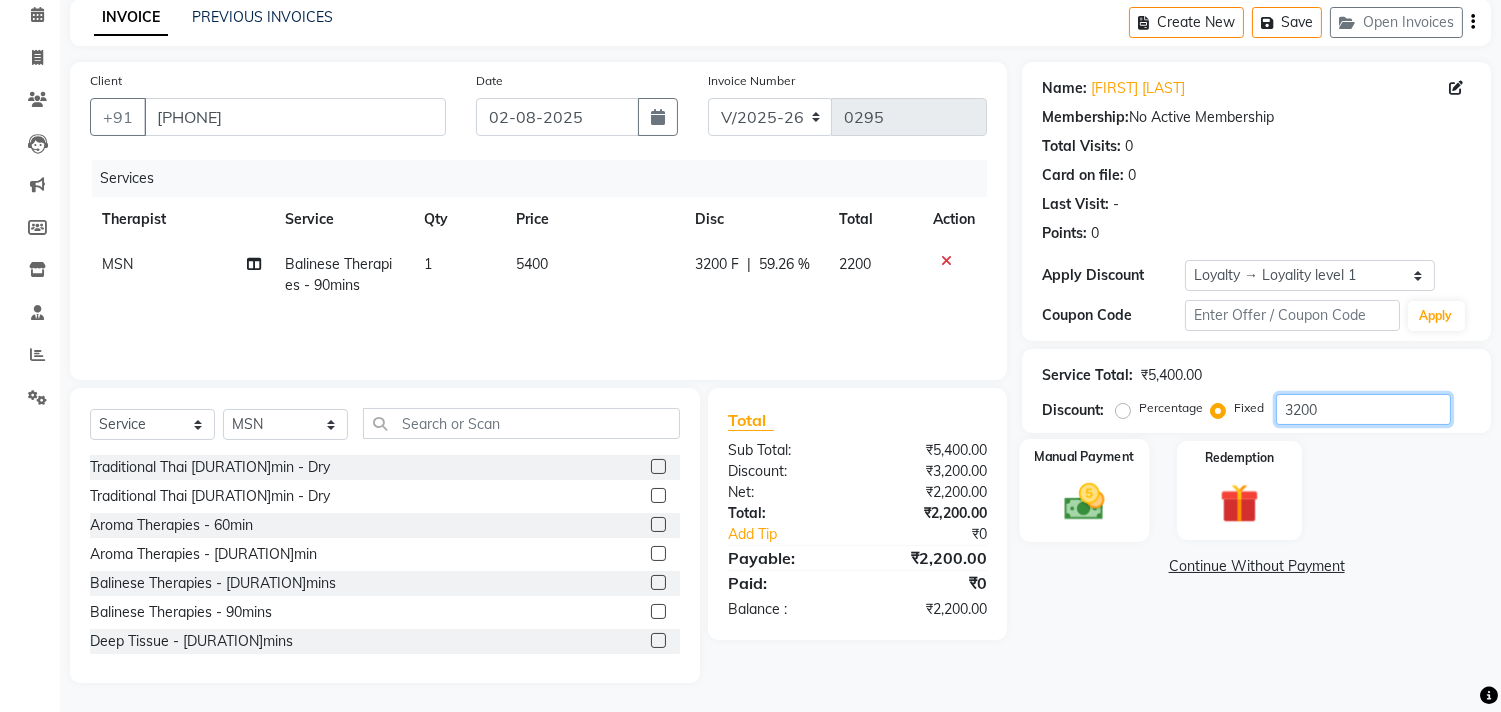 type on "3200" 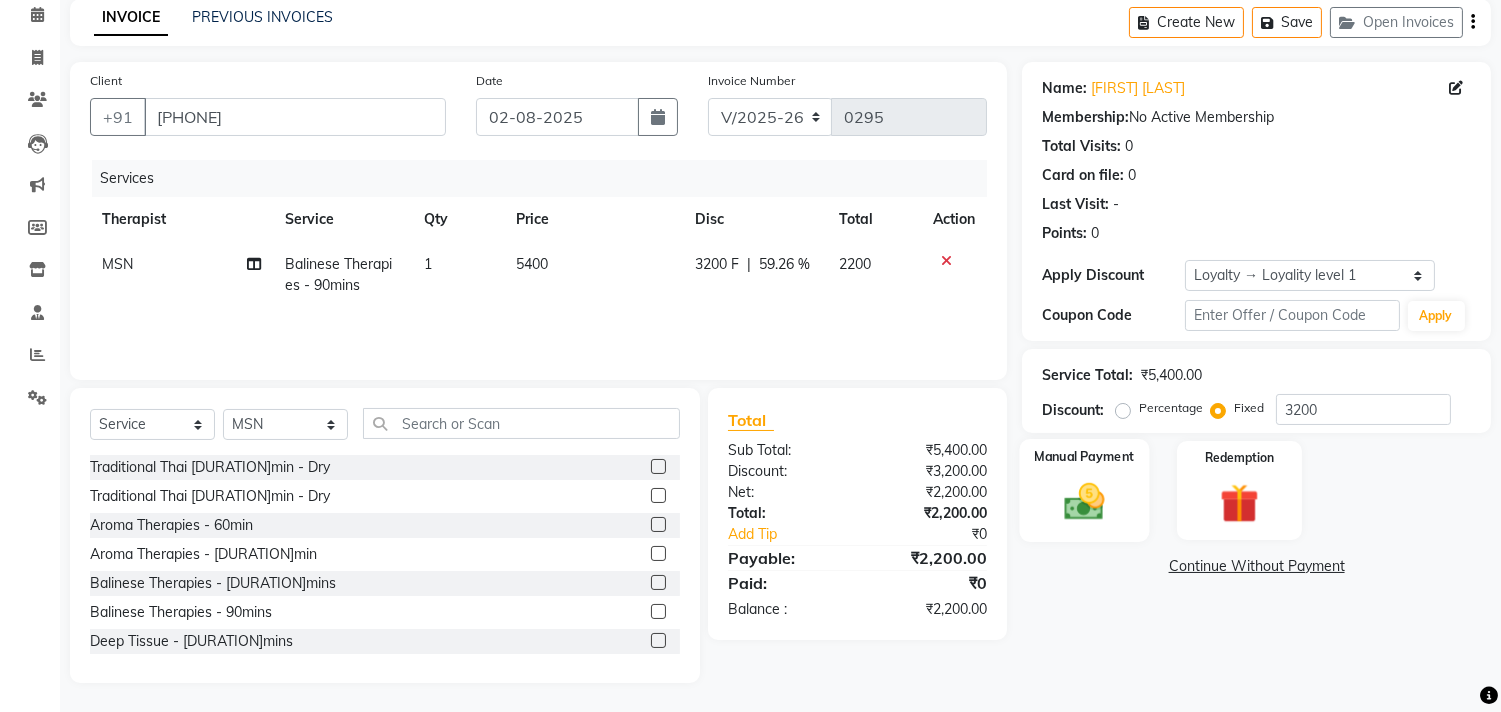 click 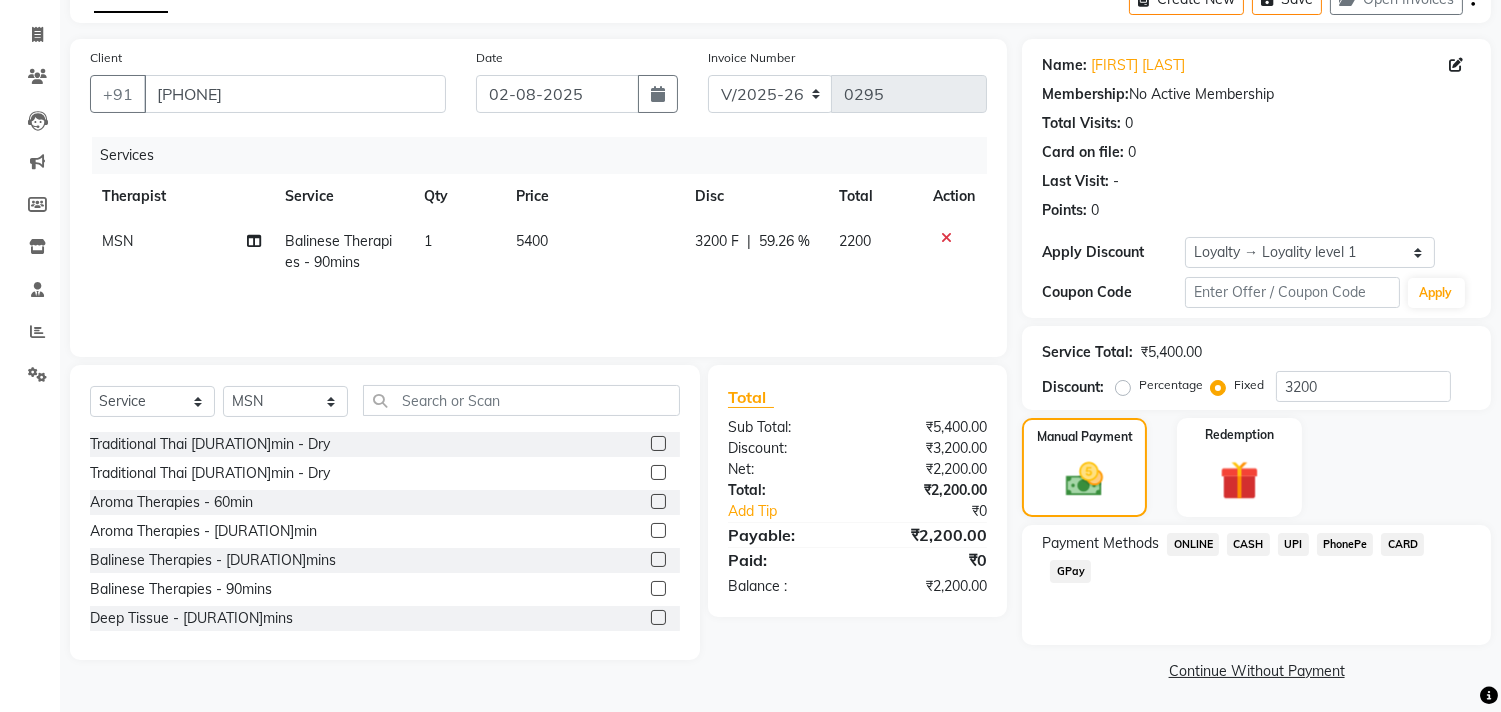 scroll, scrollTop: 114, scrollLeft: 0, axis: vertical 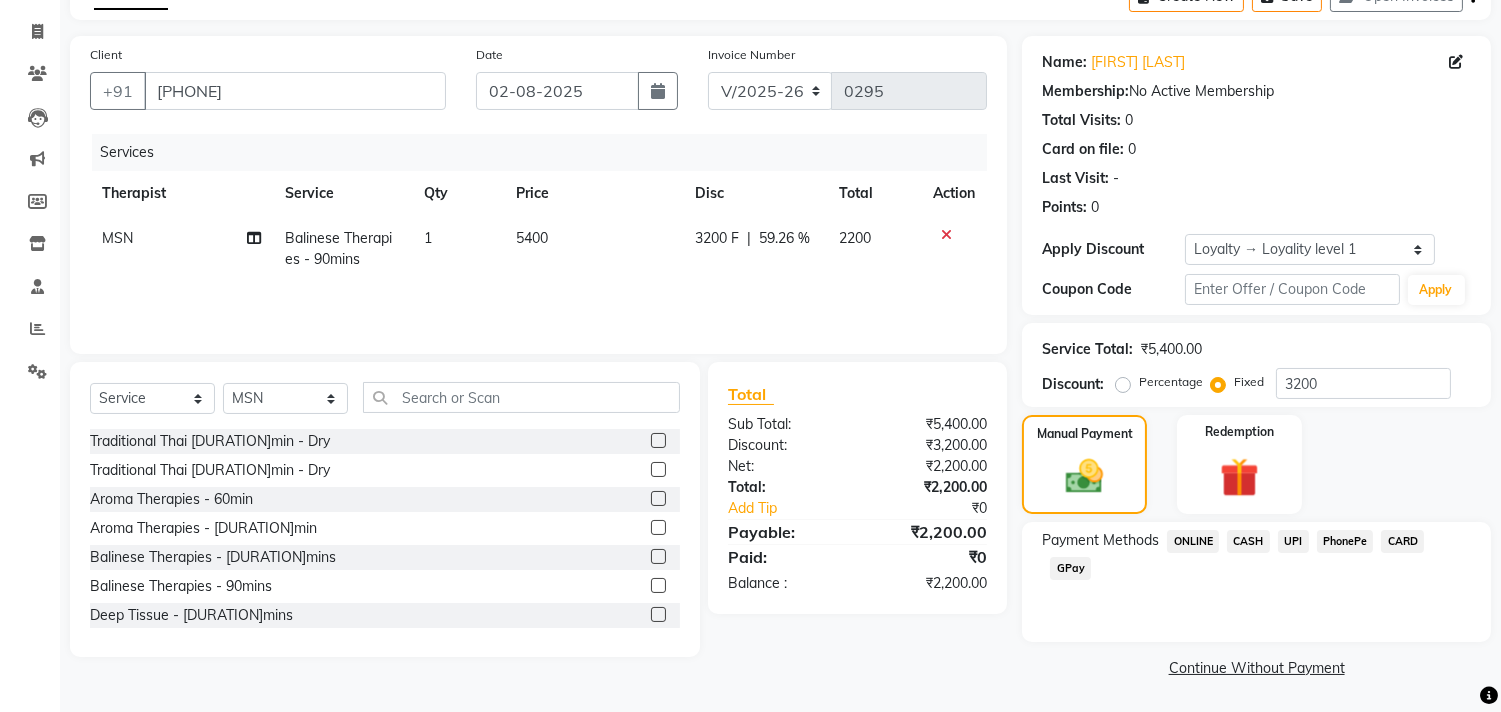 click on "CASH" 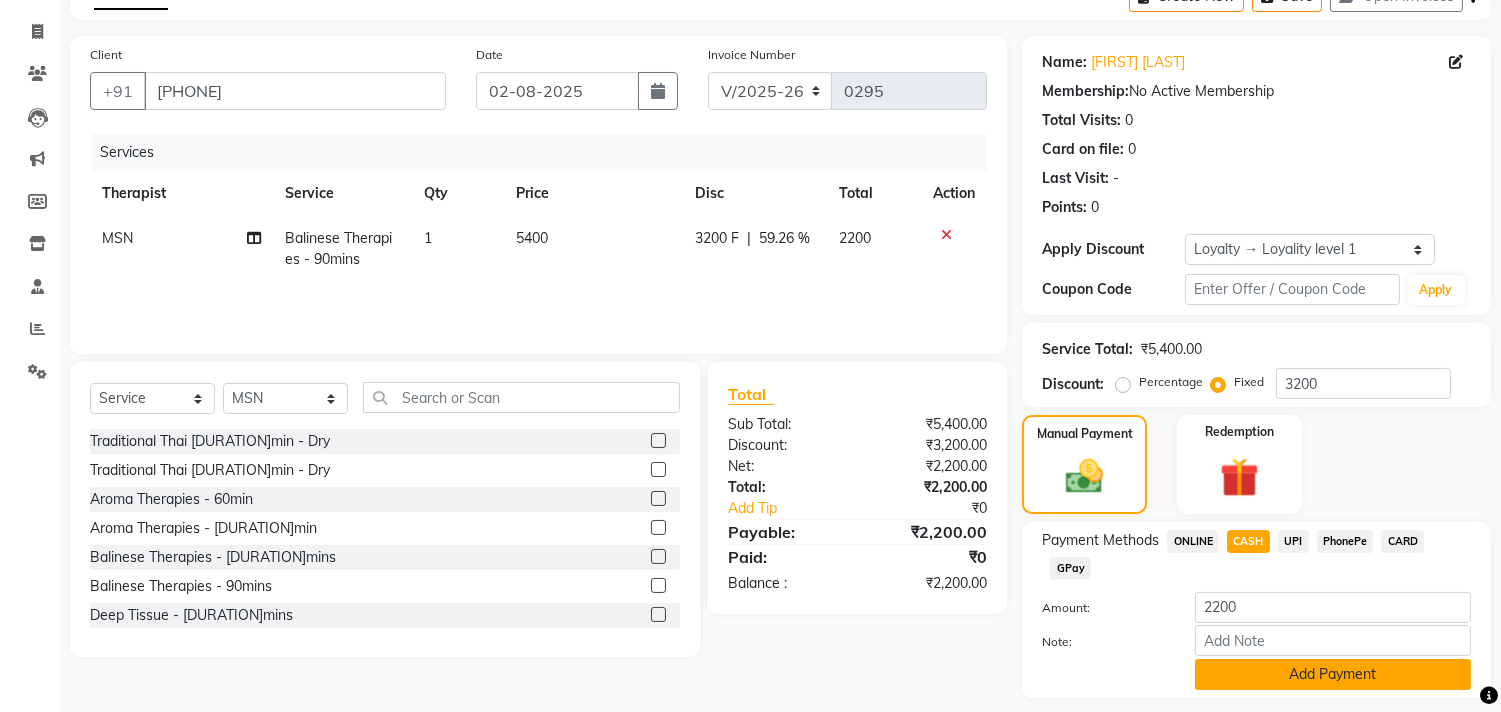 scroll, scrollTop: 171, scrollLeft: 0, axis: vertical 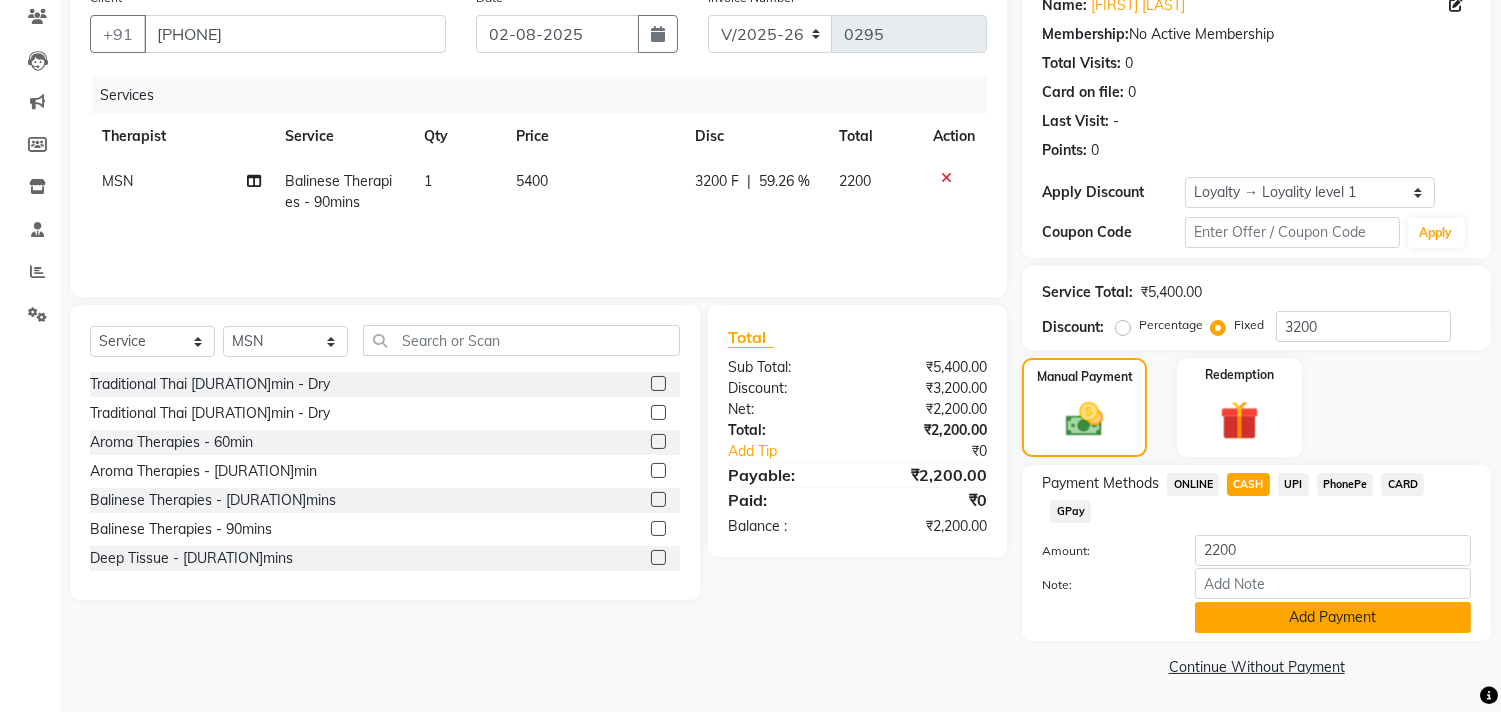 click on "Add Payment" 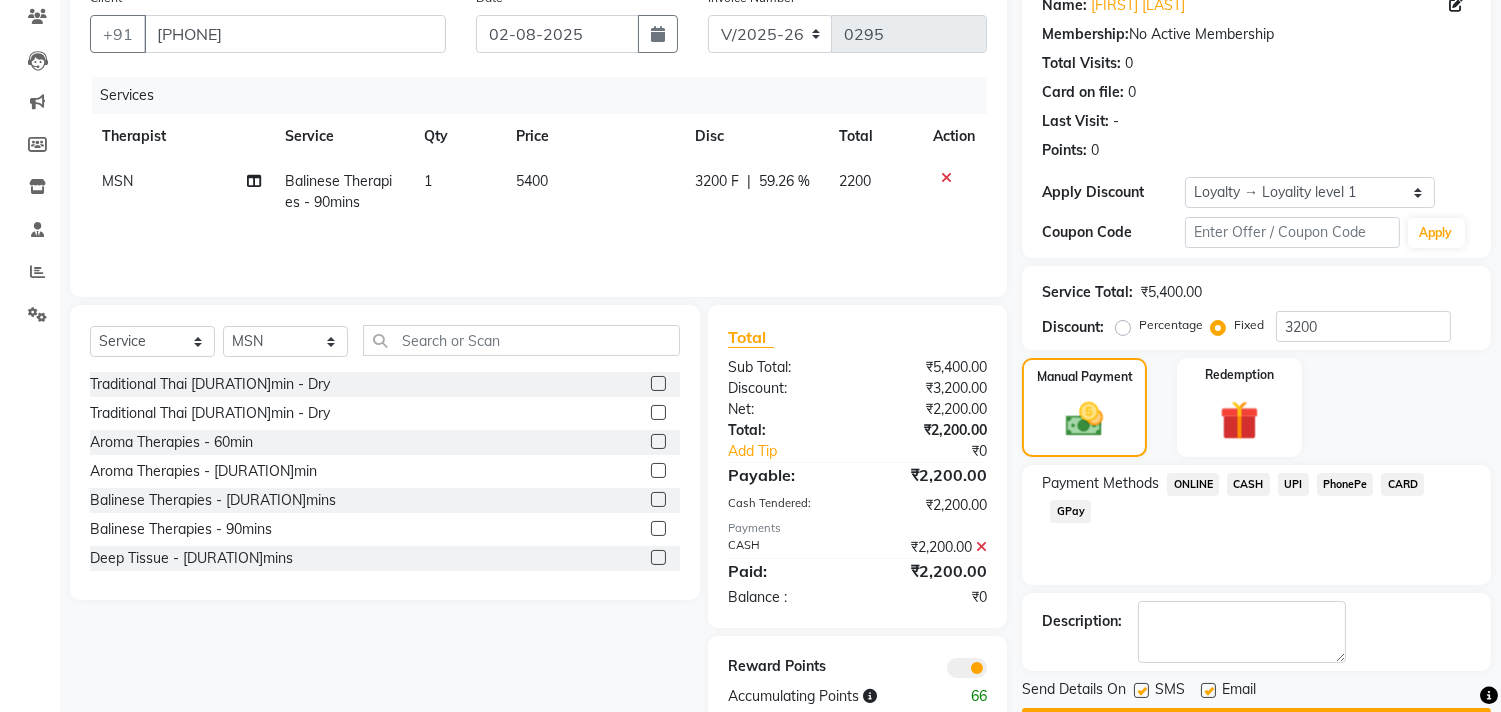 scroll, scrollTop: 227, scrollLeft: 0, axis: vertical 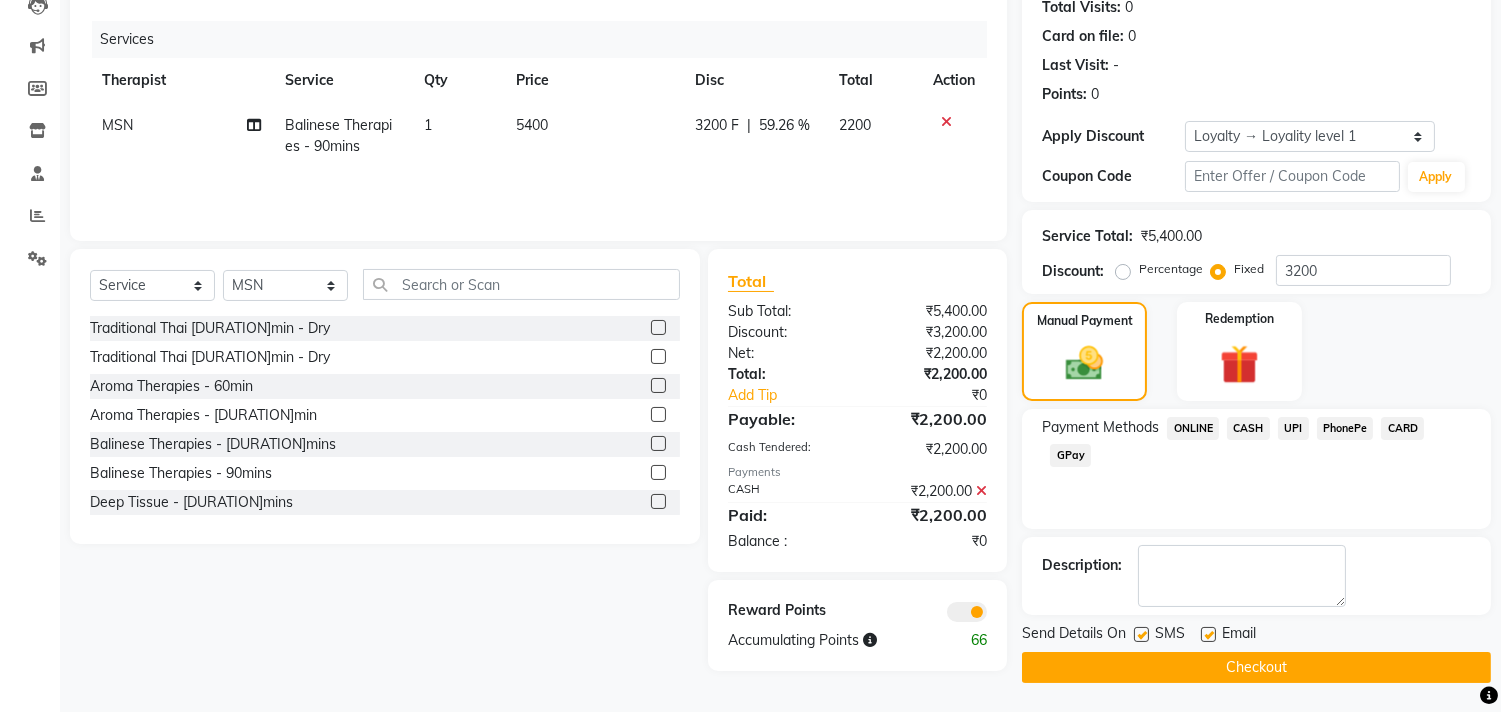click on "Checkout" 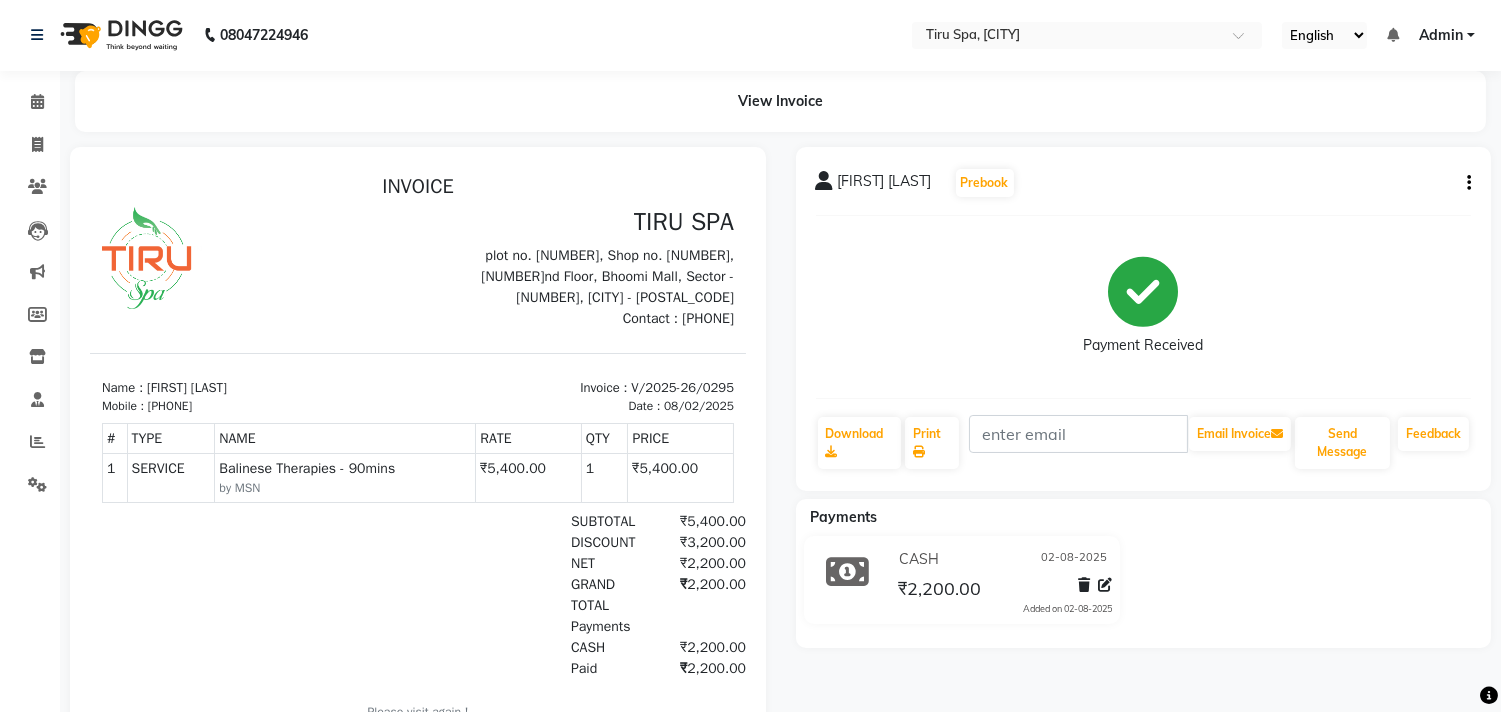 scroll, scrollTop: 0, scrollLeft: 0, axis: both 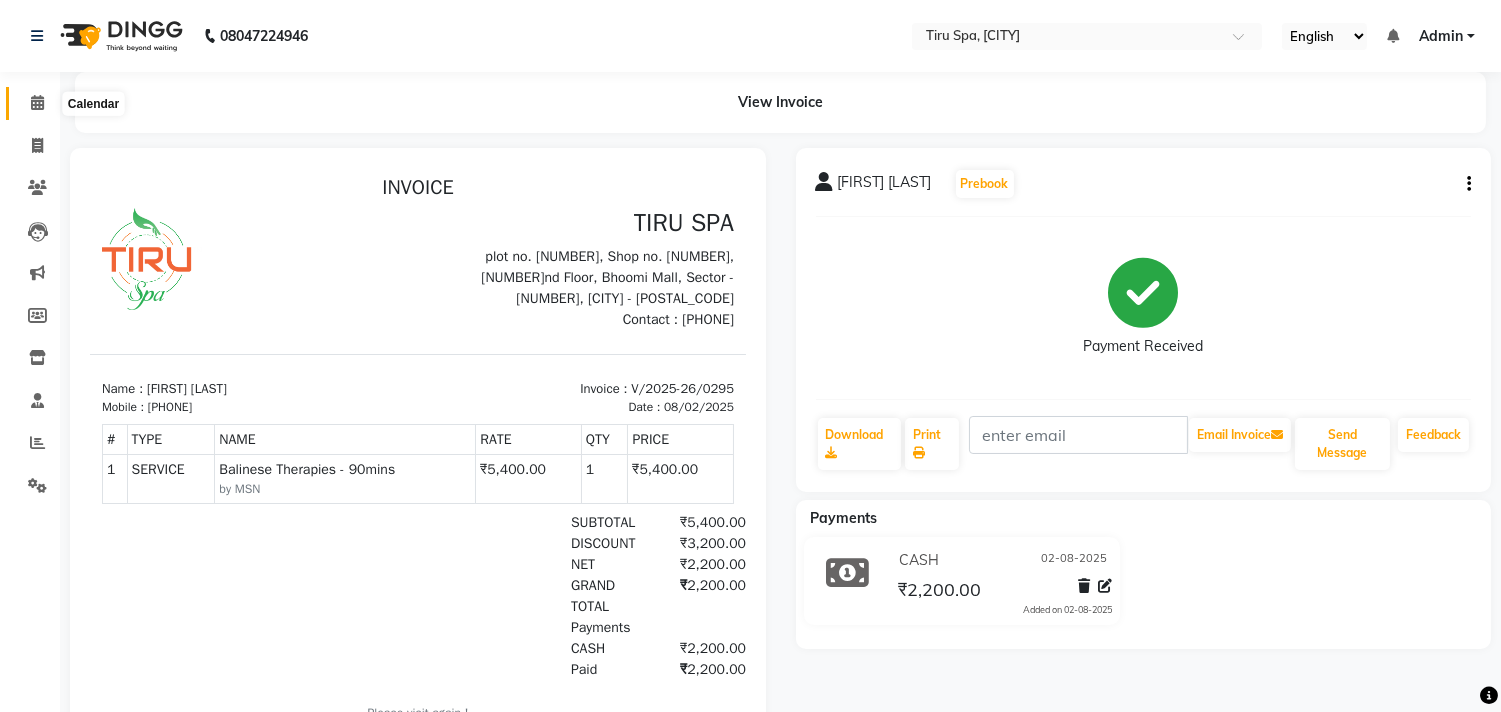 click 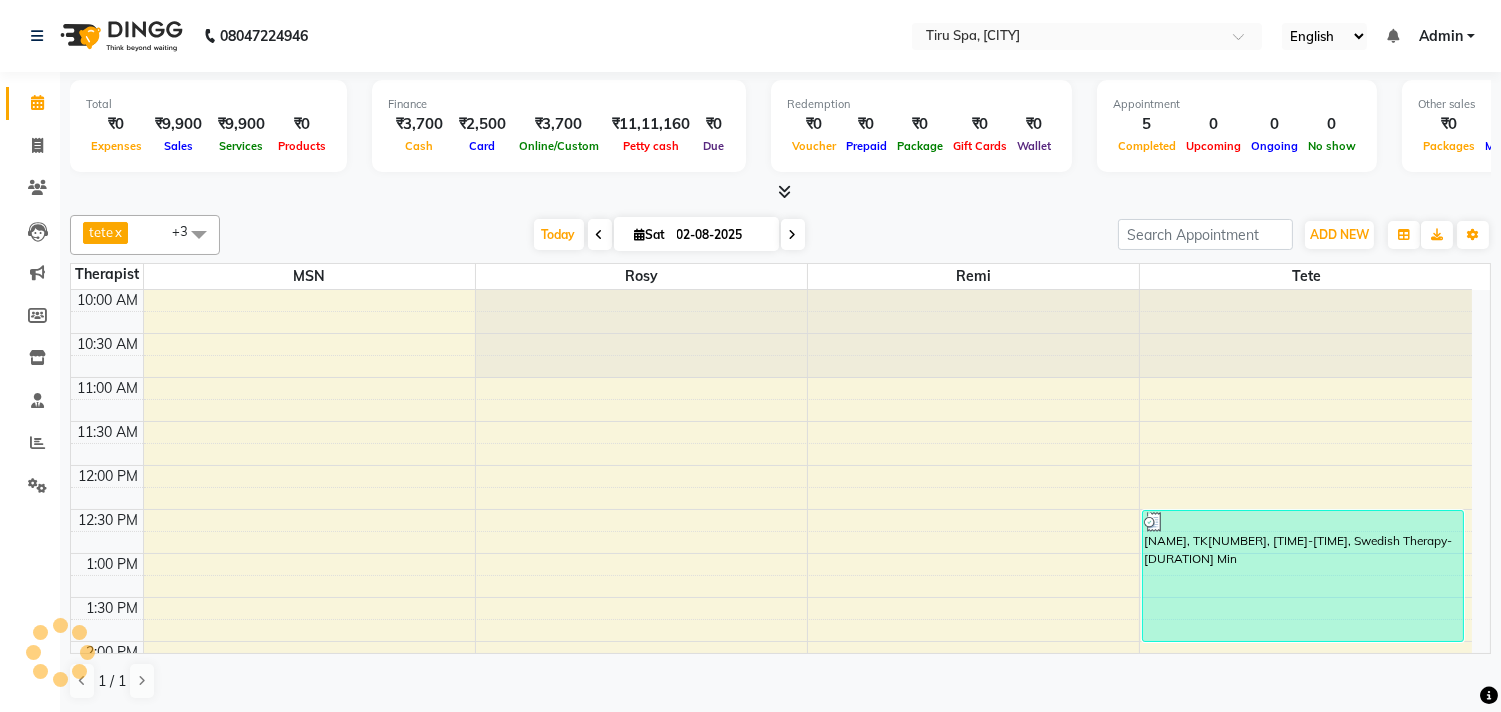scroll, scrollTop: 746, scrollLeft: 0, axis: vertical 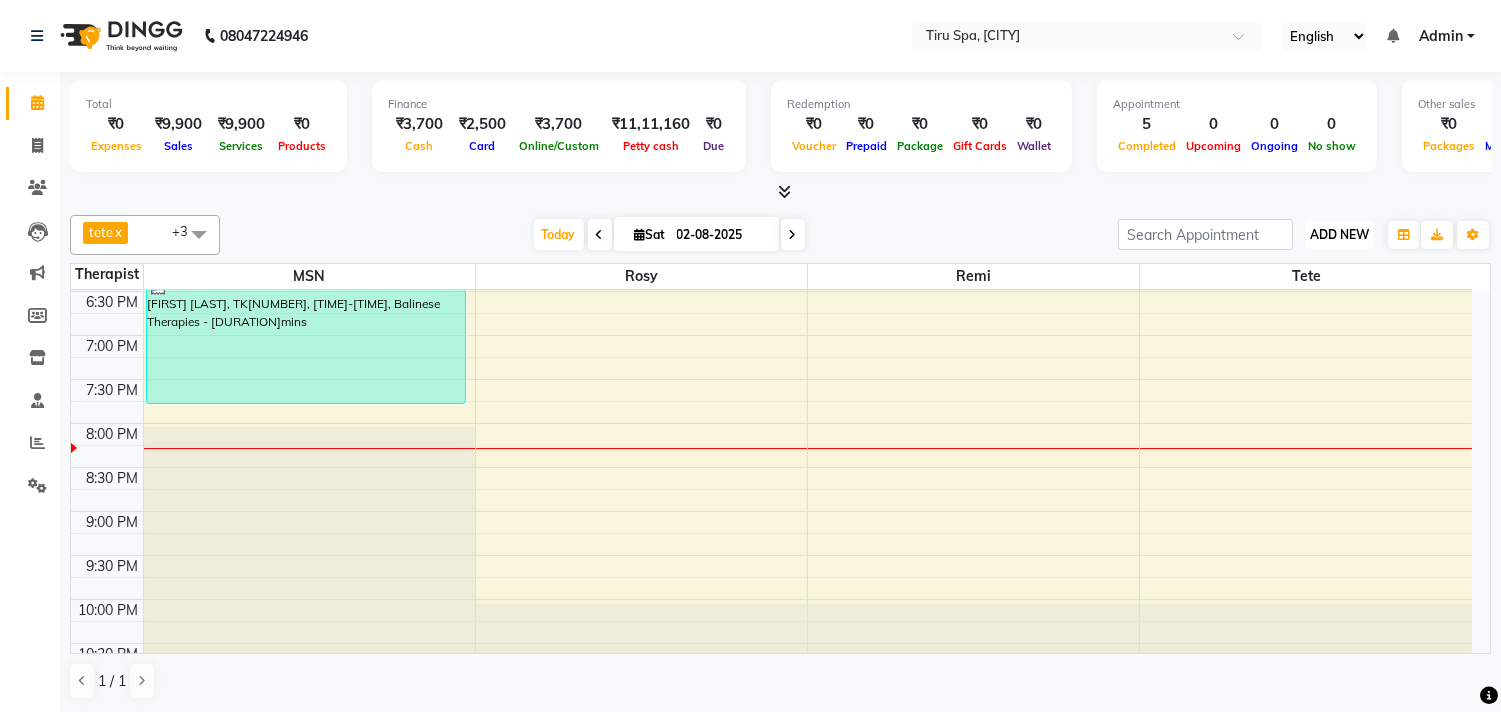 click on "ADD NEW" at bounding box center [1339, 234] 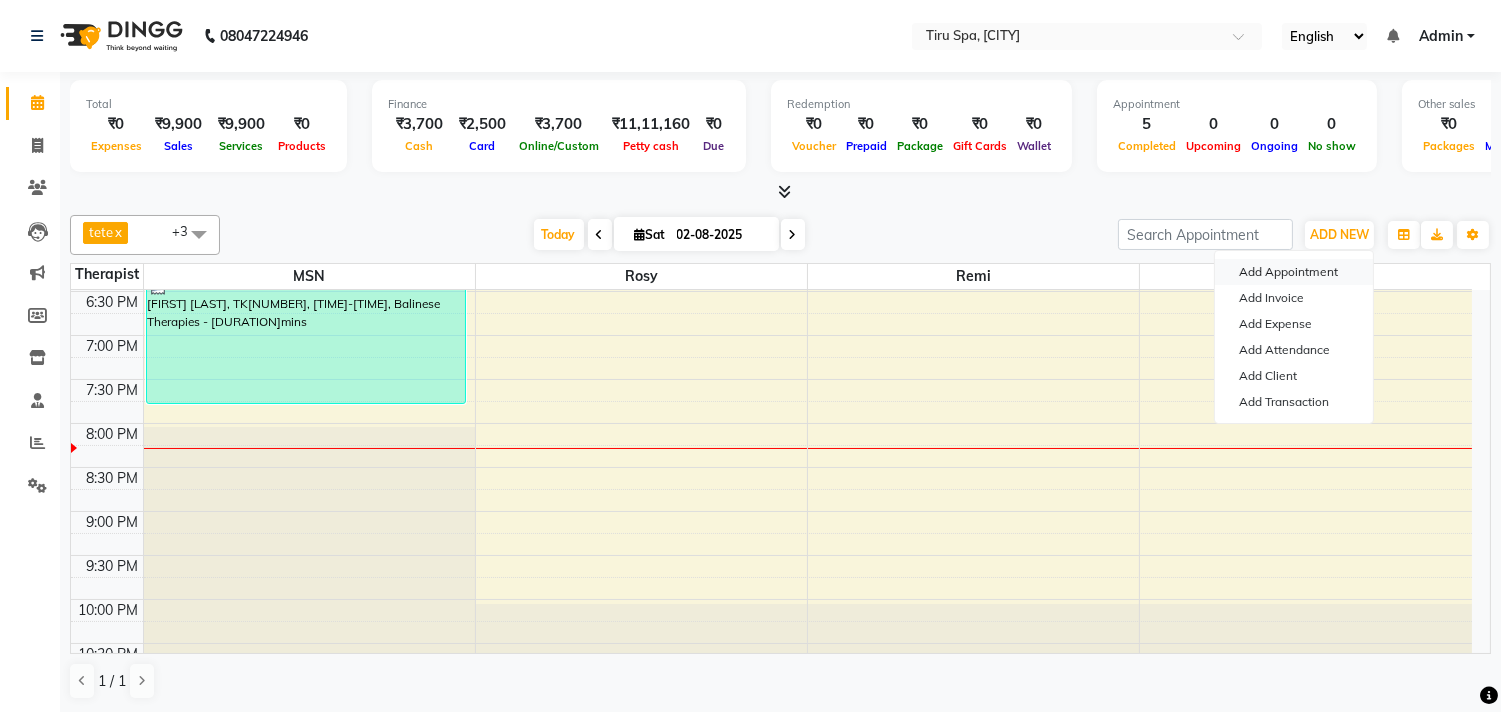 click on "Add Appointment" at bounding box center (1294, 272) 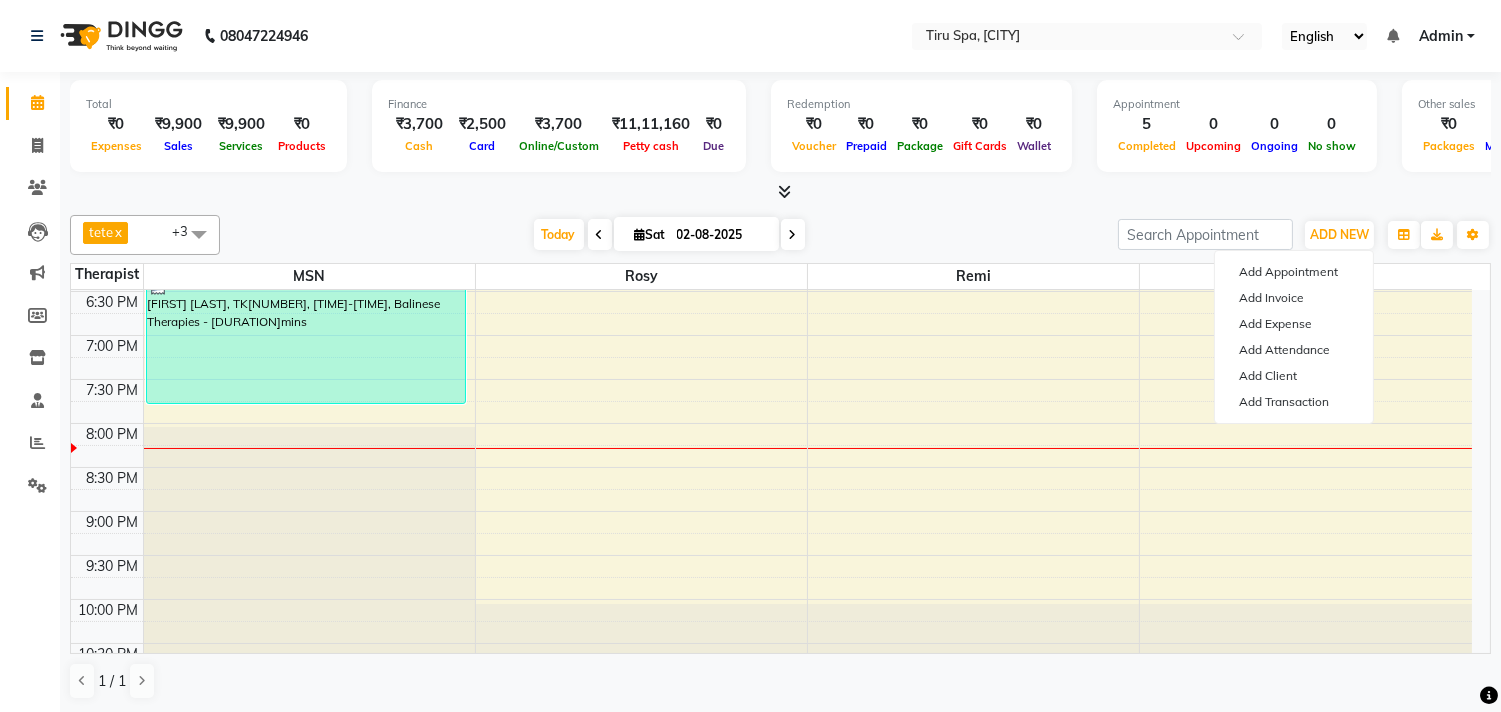 select on "tentative" 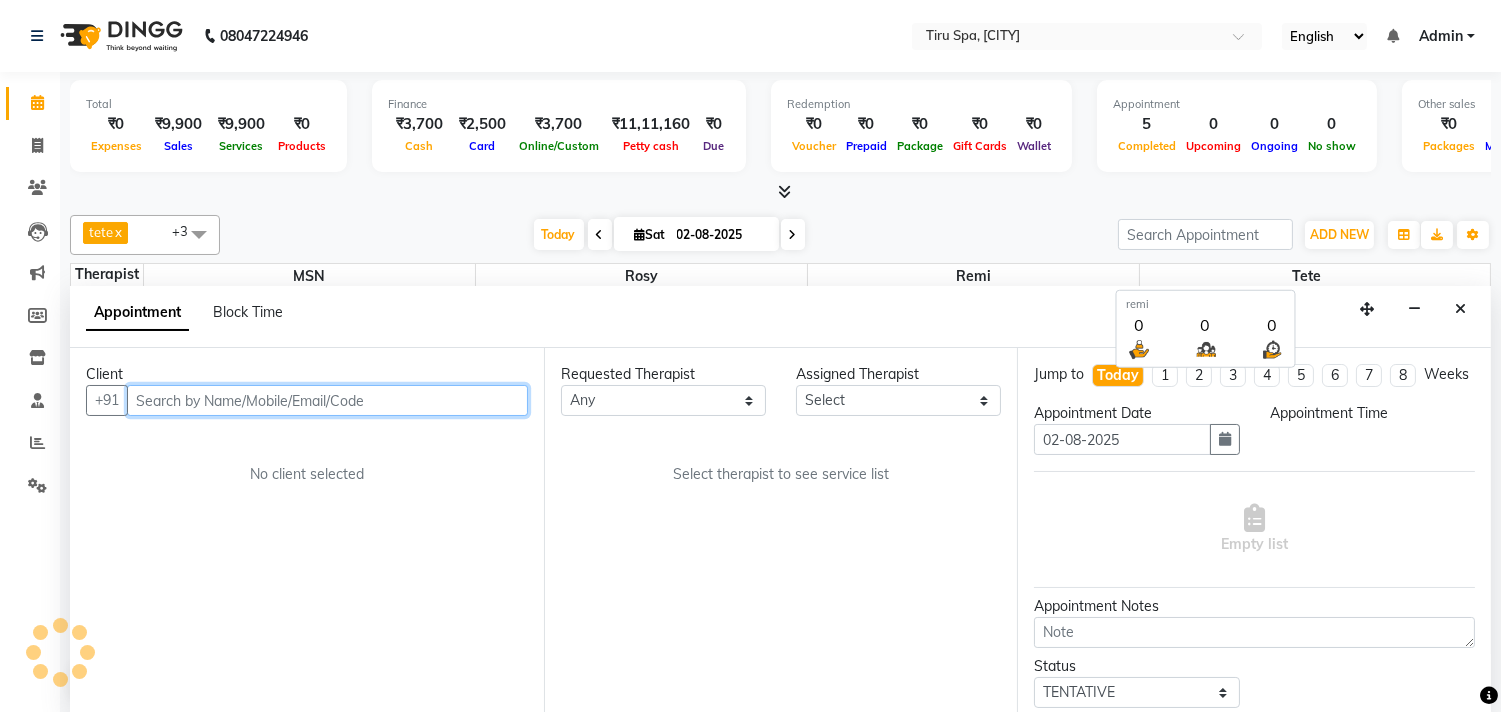 scroll, scrollTop: 1, scrollLeft: 0, axis: vertical 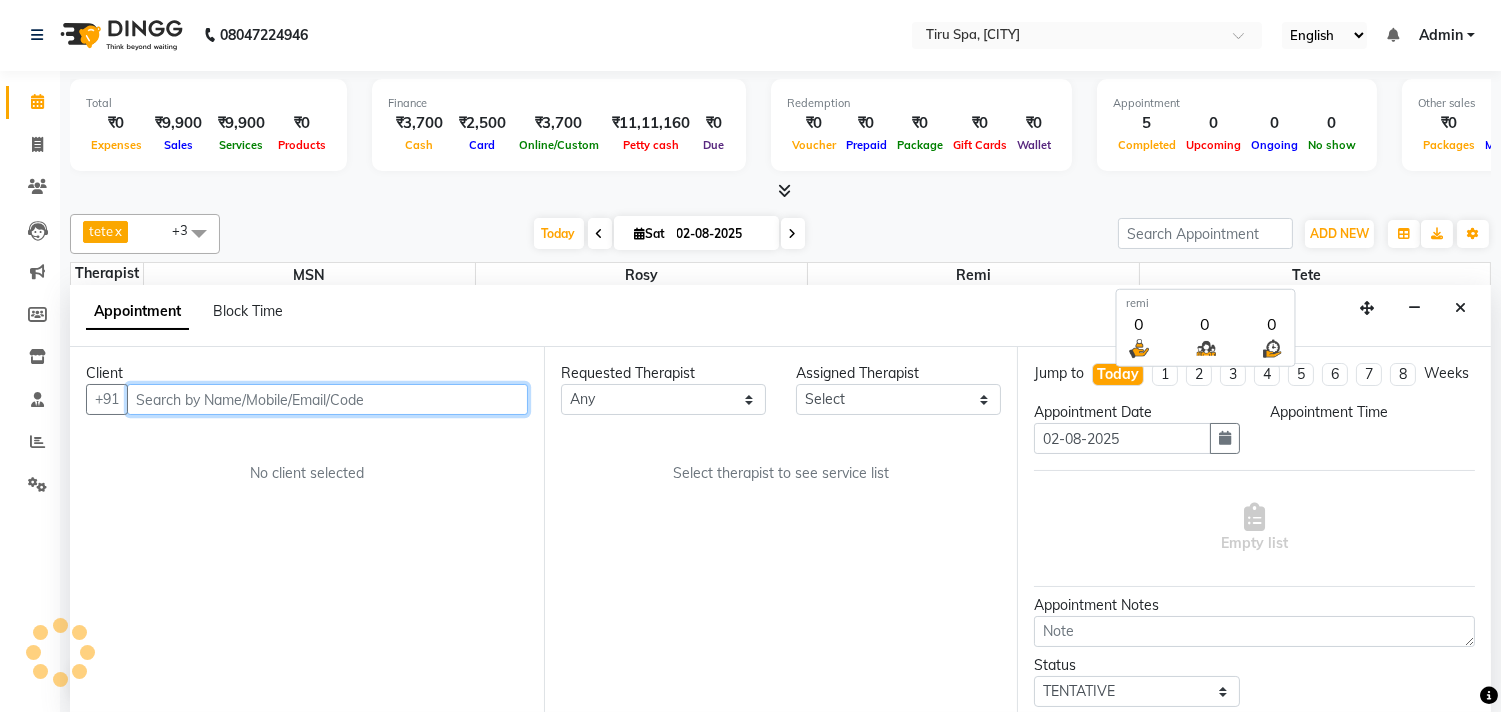 select on "660" 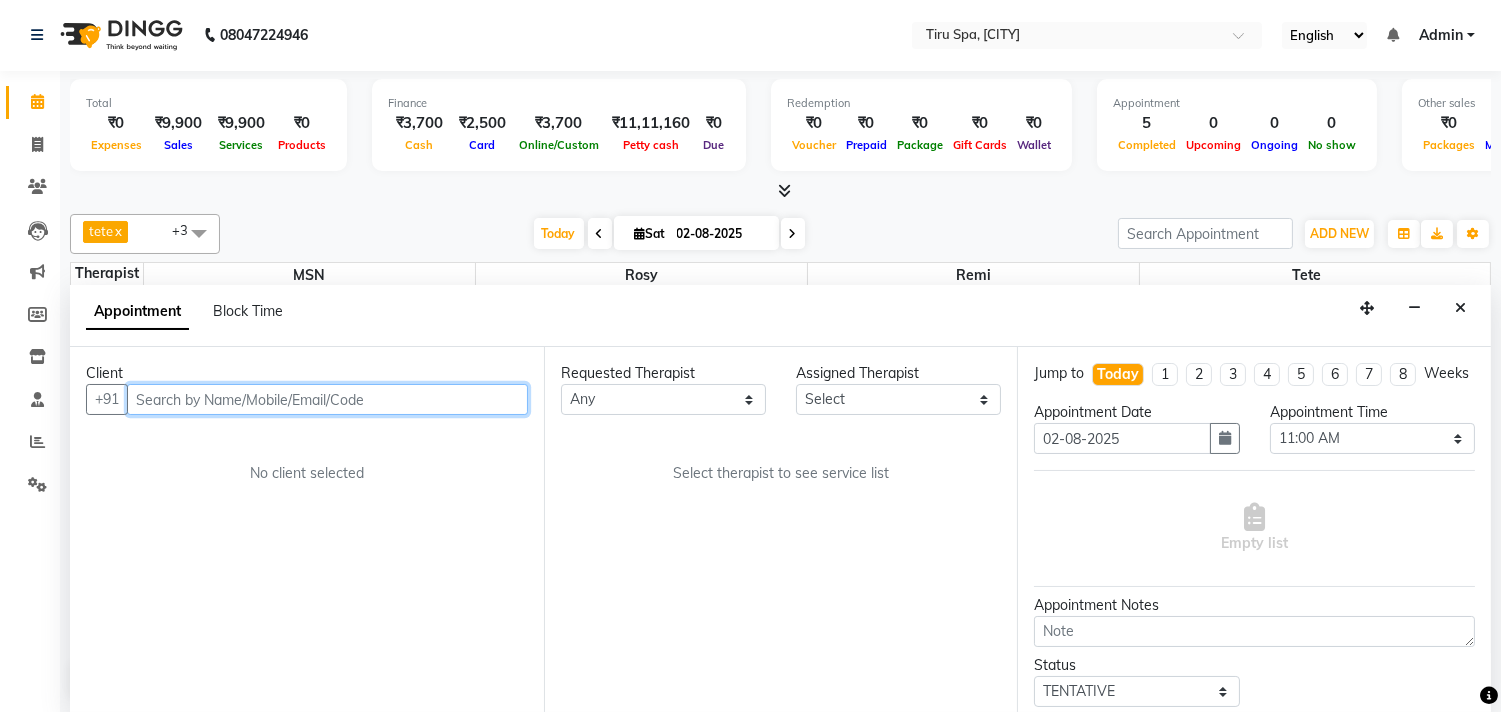 click at bounding box center [327, 399] 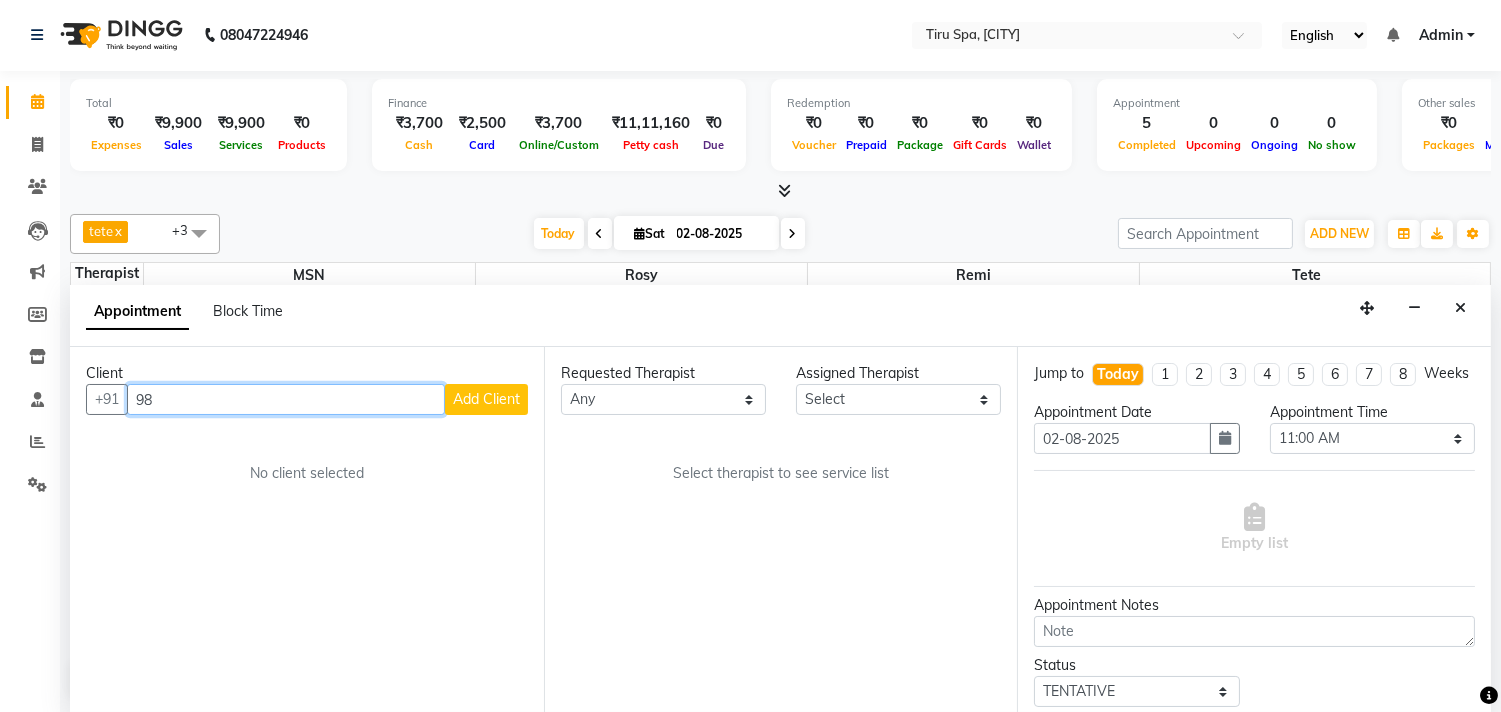 type on "9" 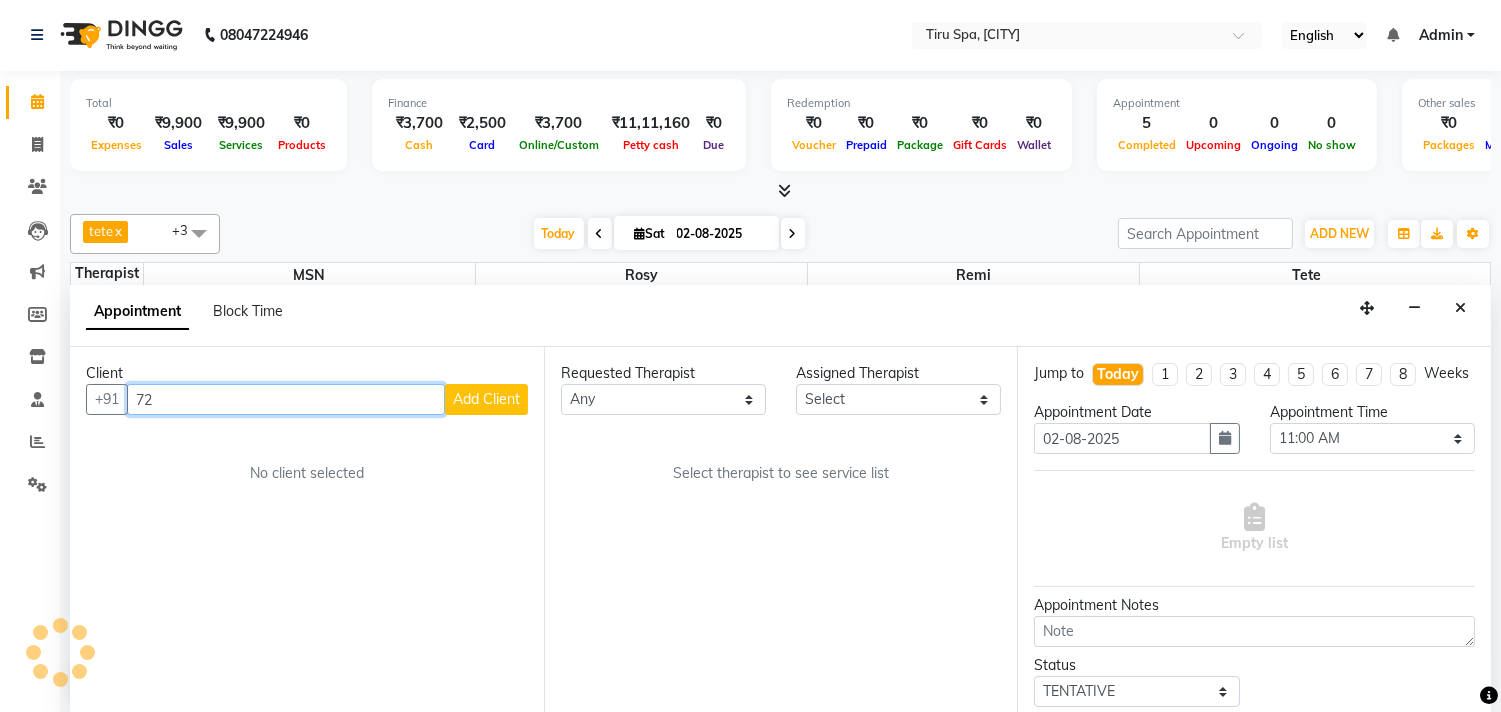 type on "7" 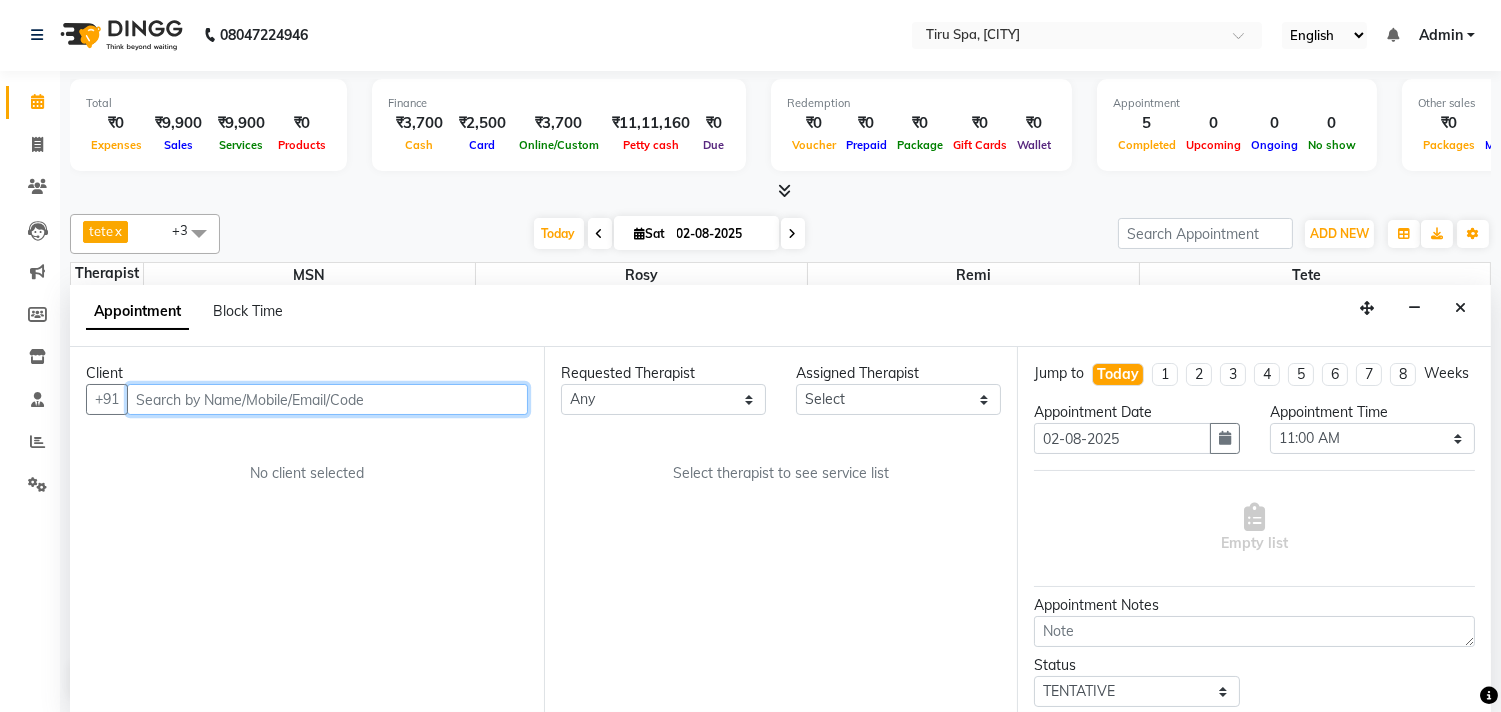 paste on "9819291260" 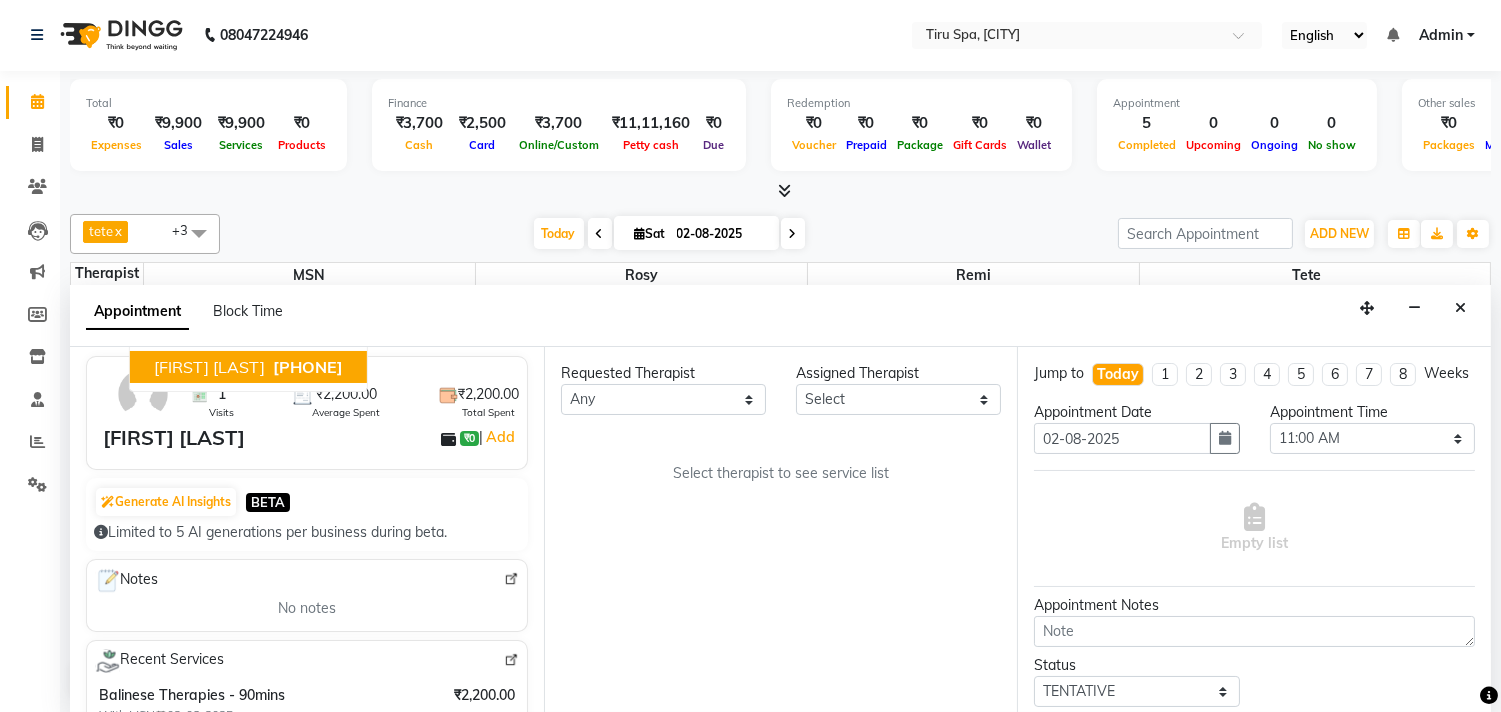 scroll, scrollTop: 222, scrollLeft: 0, axis: vertical 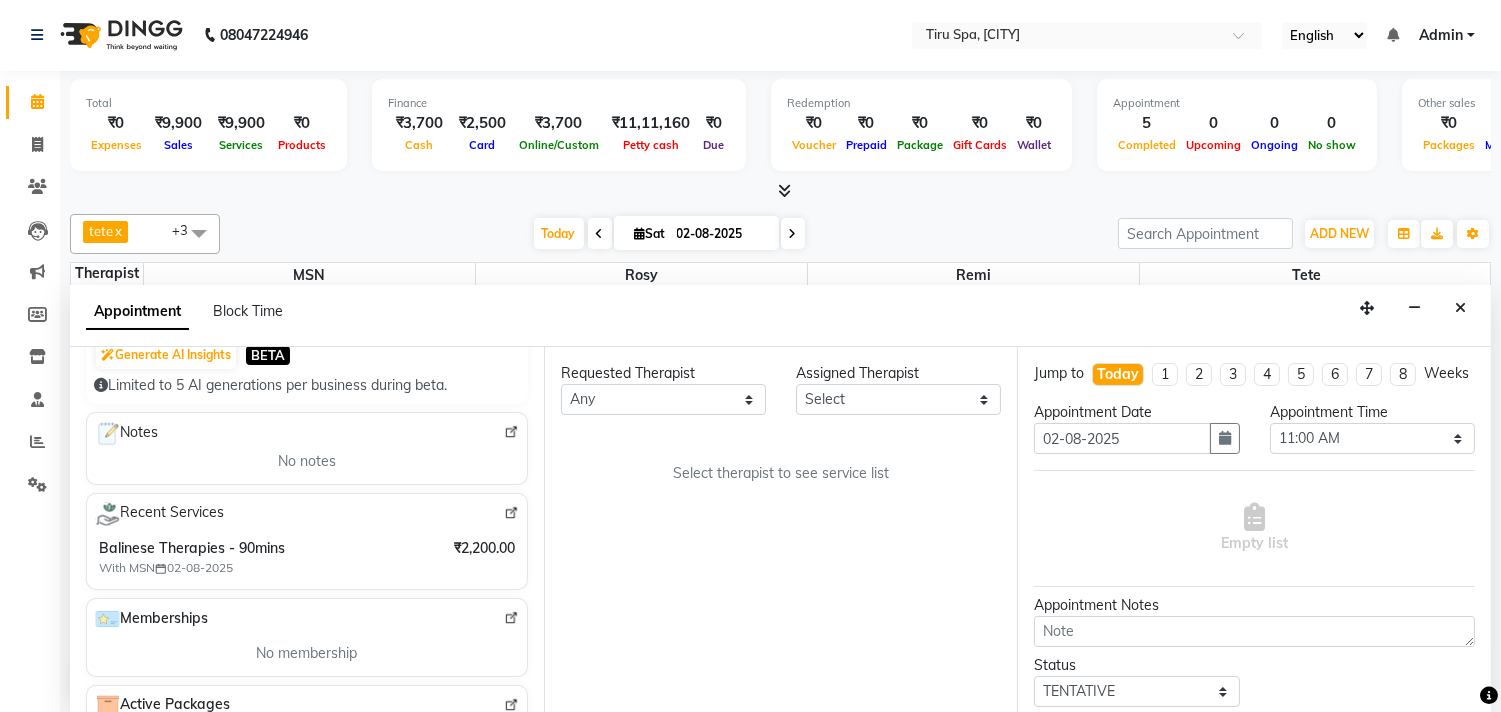 type on "9819291260" 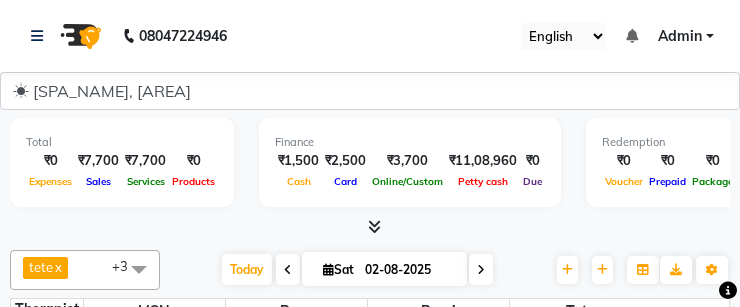 select on "660" 